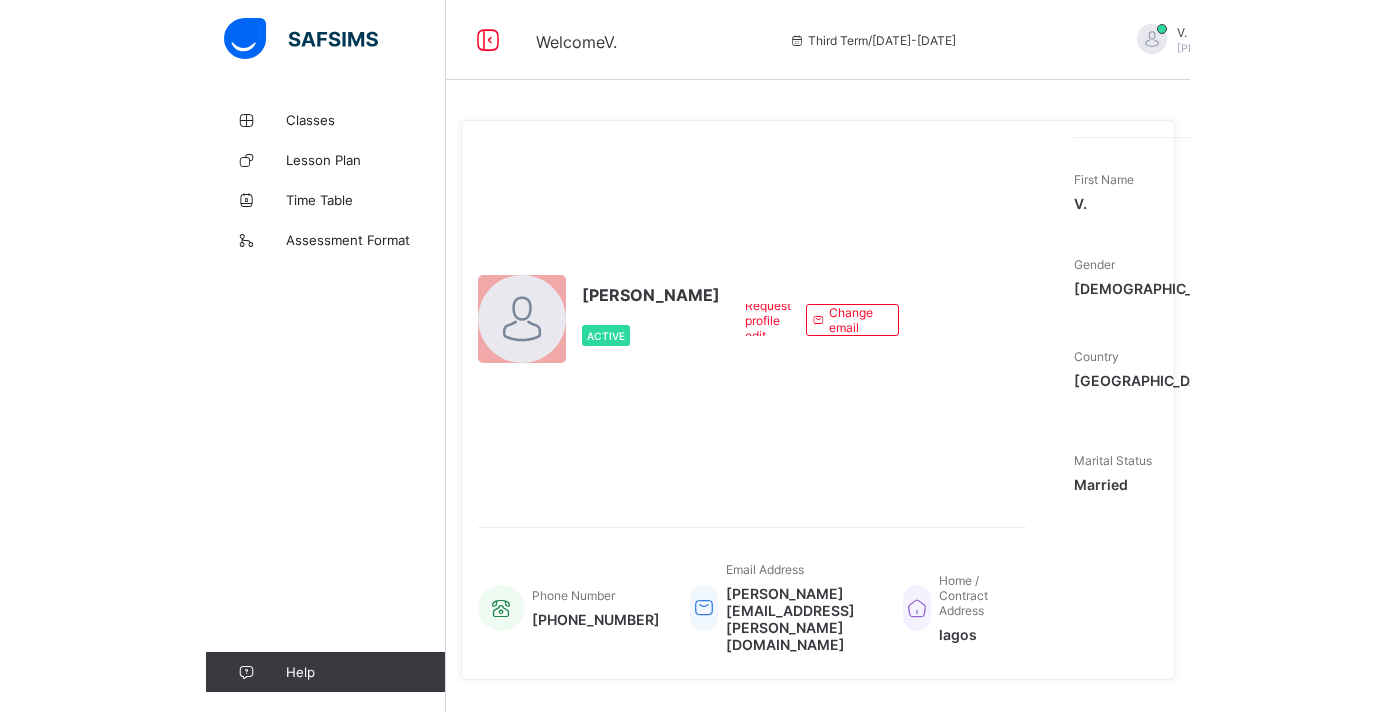 scroll, scrollTop: 0, scrollLeft: 0, axis: both 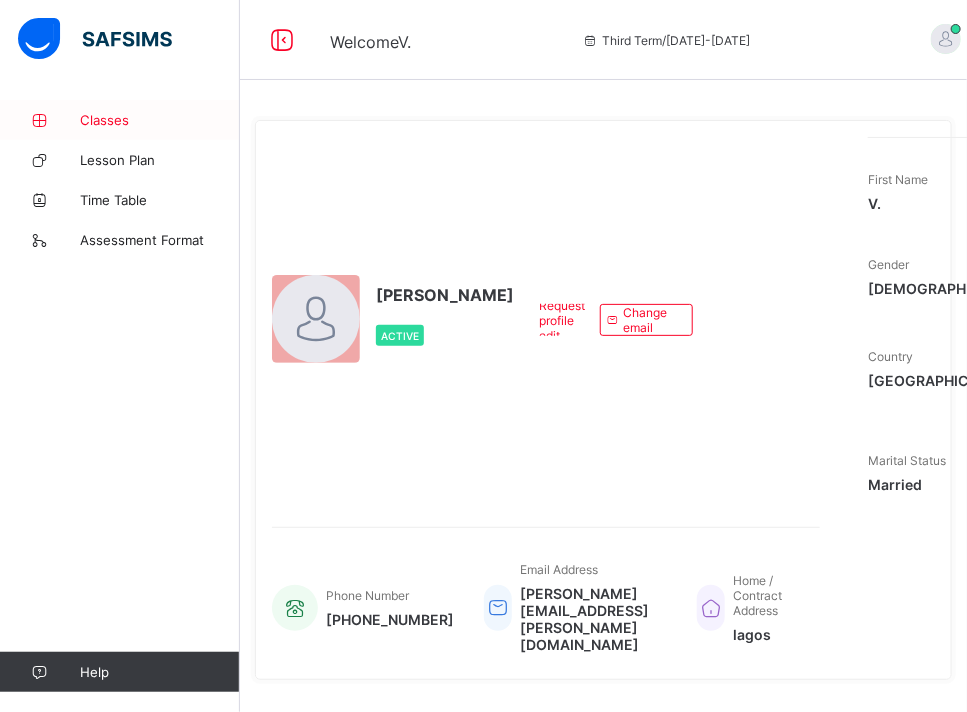 click on "Classes" at bounding box center (160, 120) 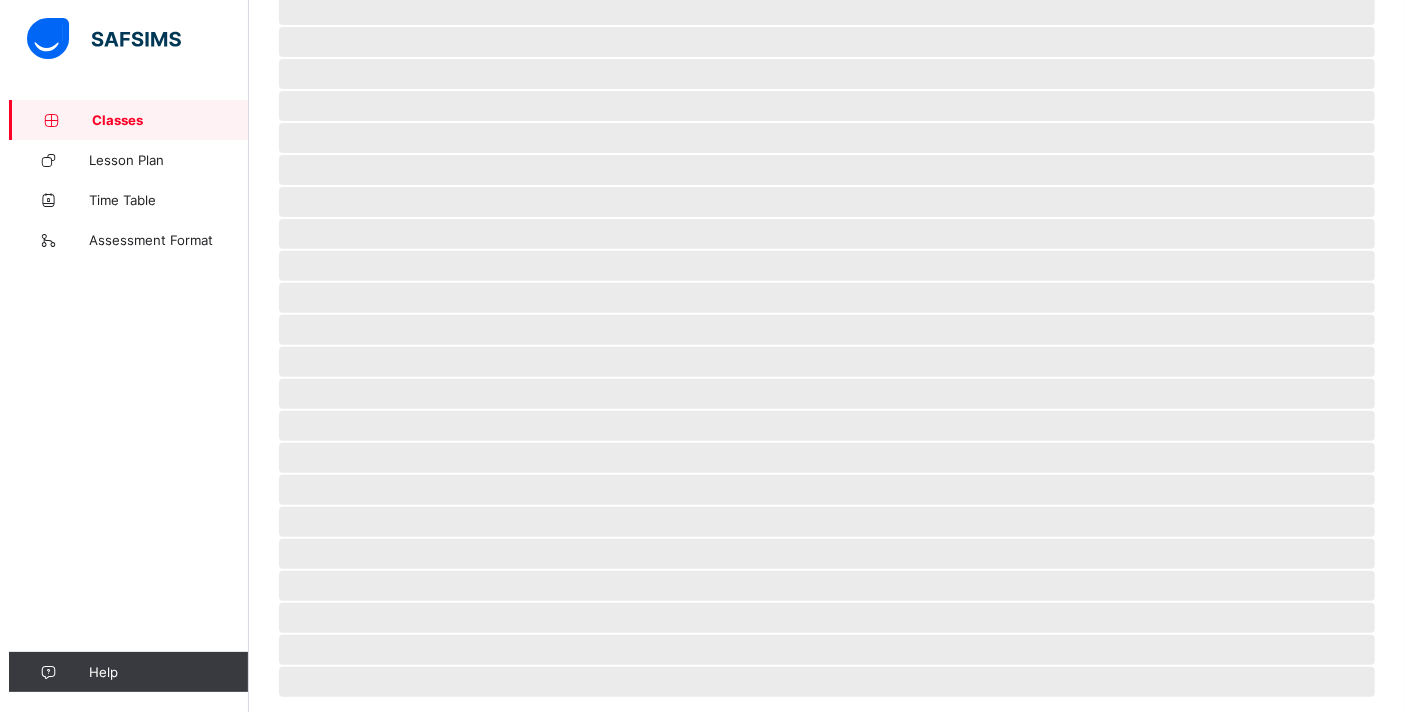 scroll, scrollTop: 0, scrollLeft: 0, axis: both 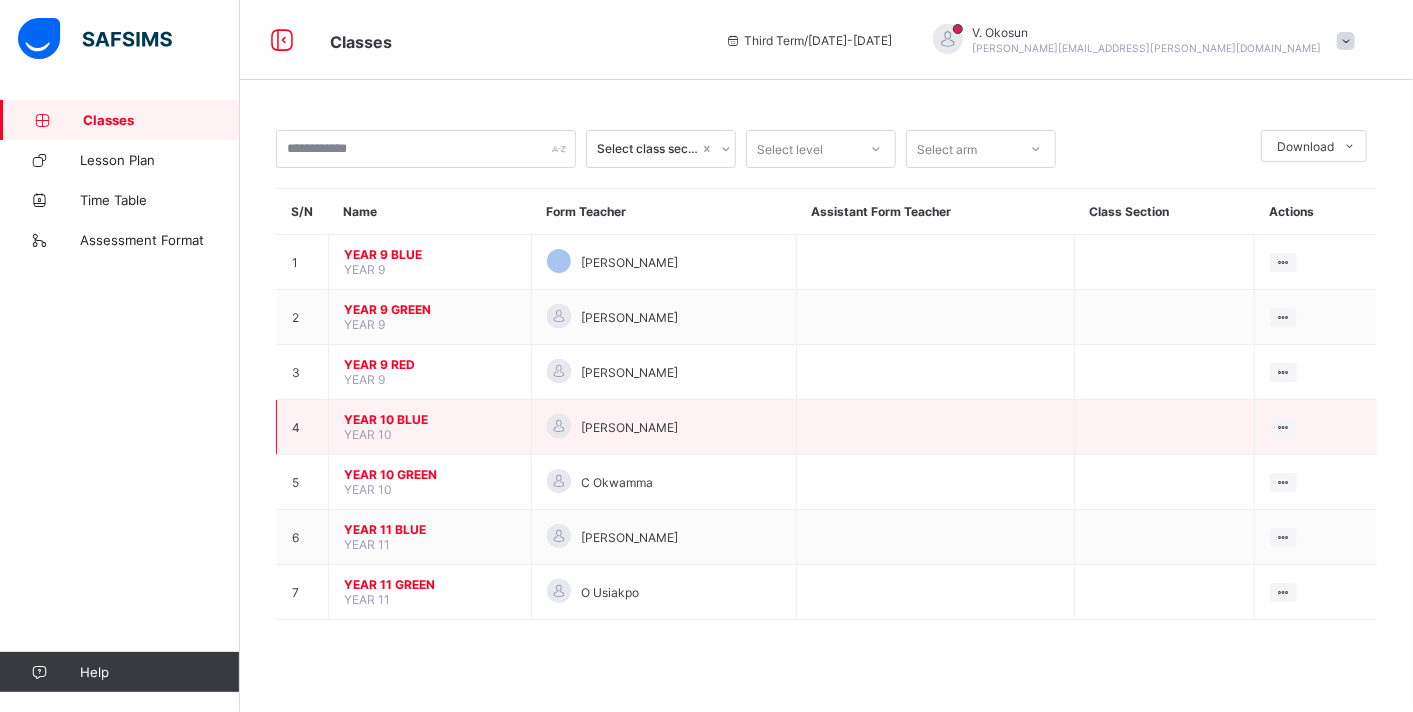 click on "YEAR 10   BLUE" at bounding box center [430, 419] 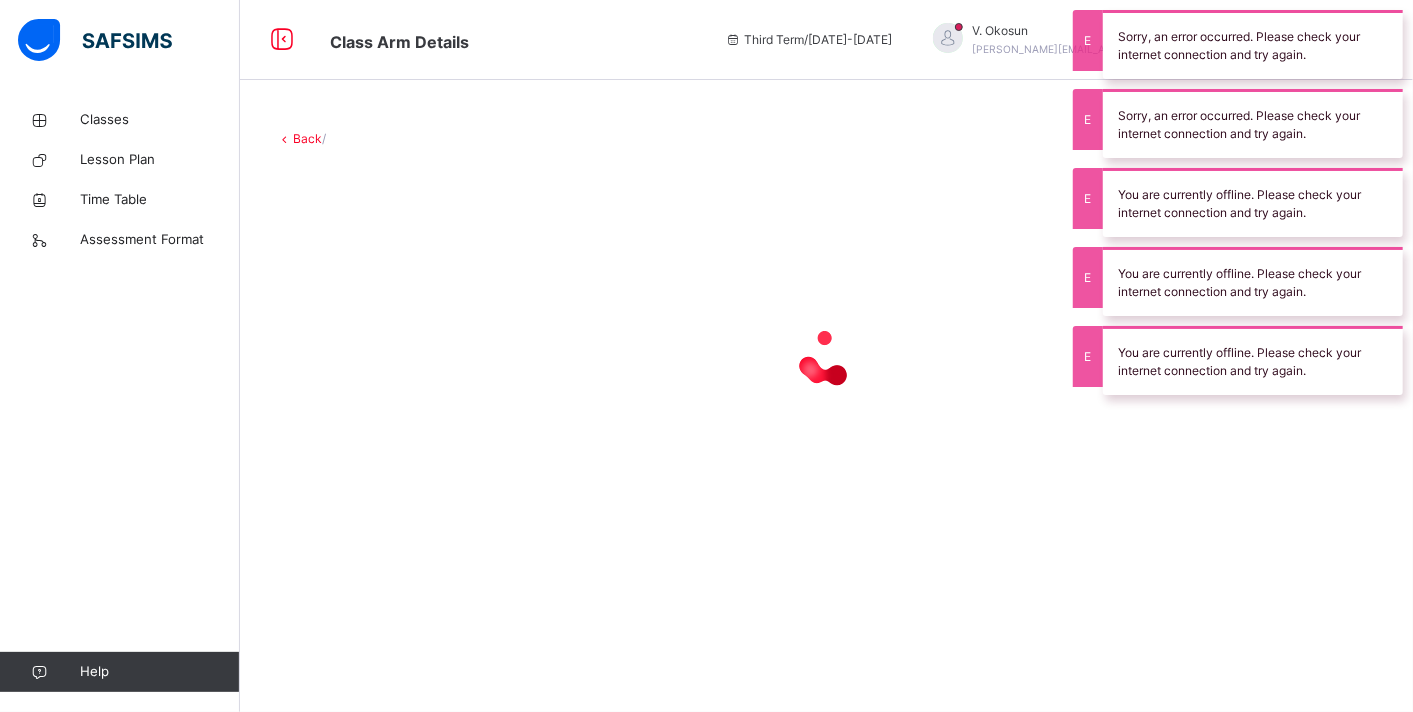 click at bounding box center (826, 358) 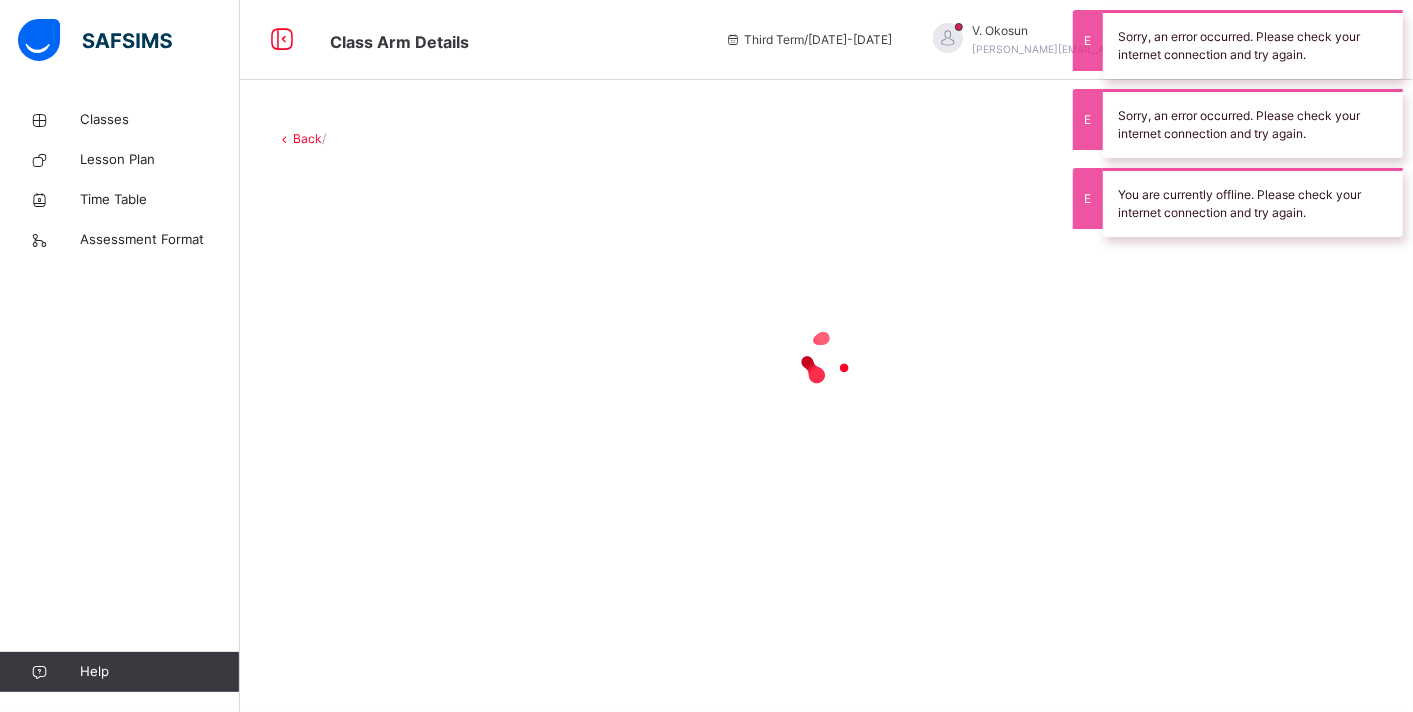 click at bounding box center (826, 358) 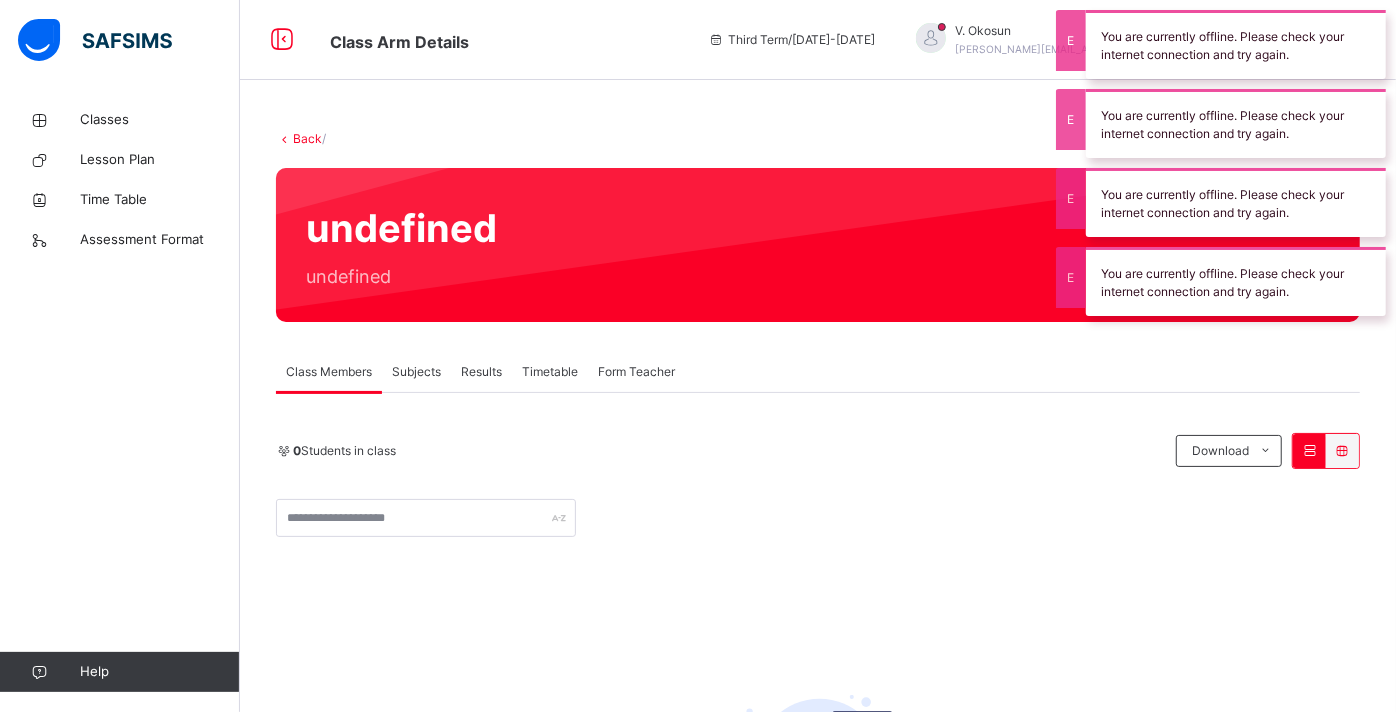 click on "Back  /" at bounding box center (818, 139) 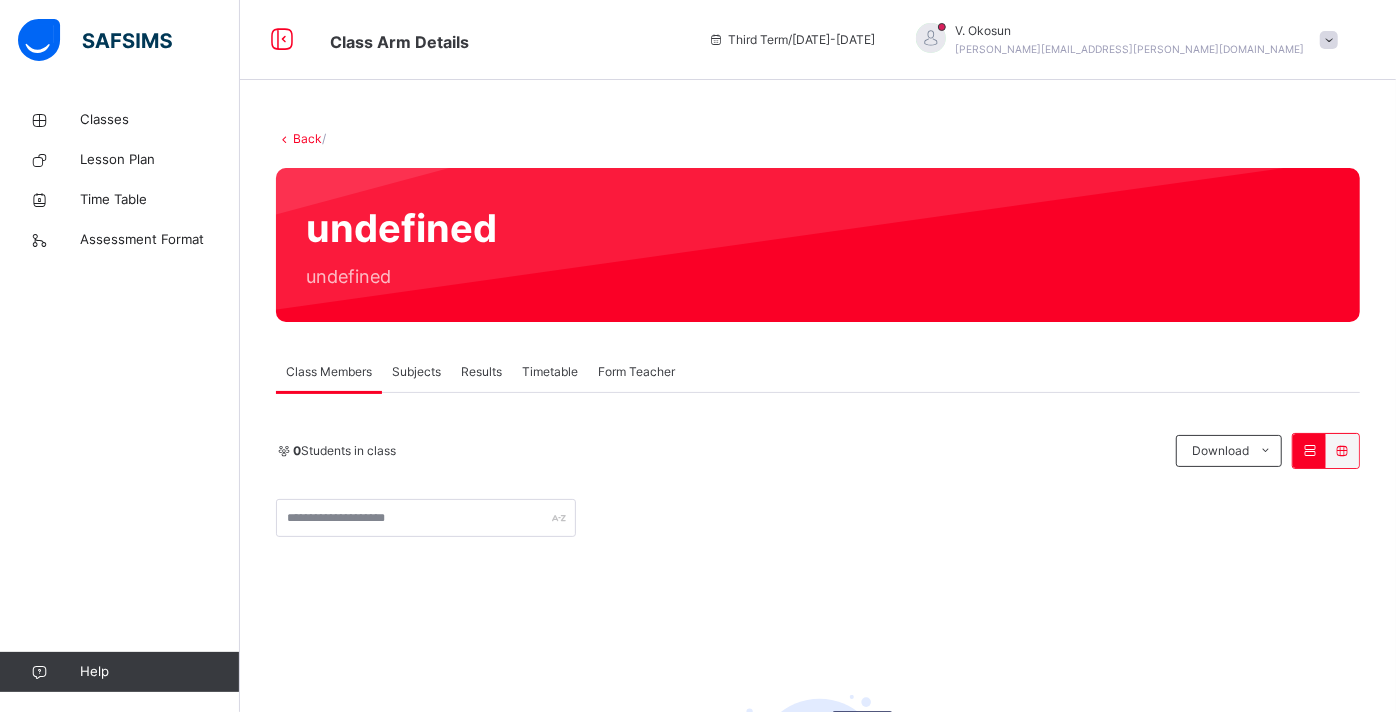 click on "Subjects" at bounding box center (416, 372) 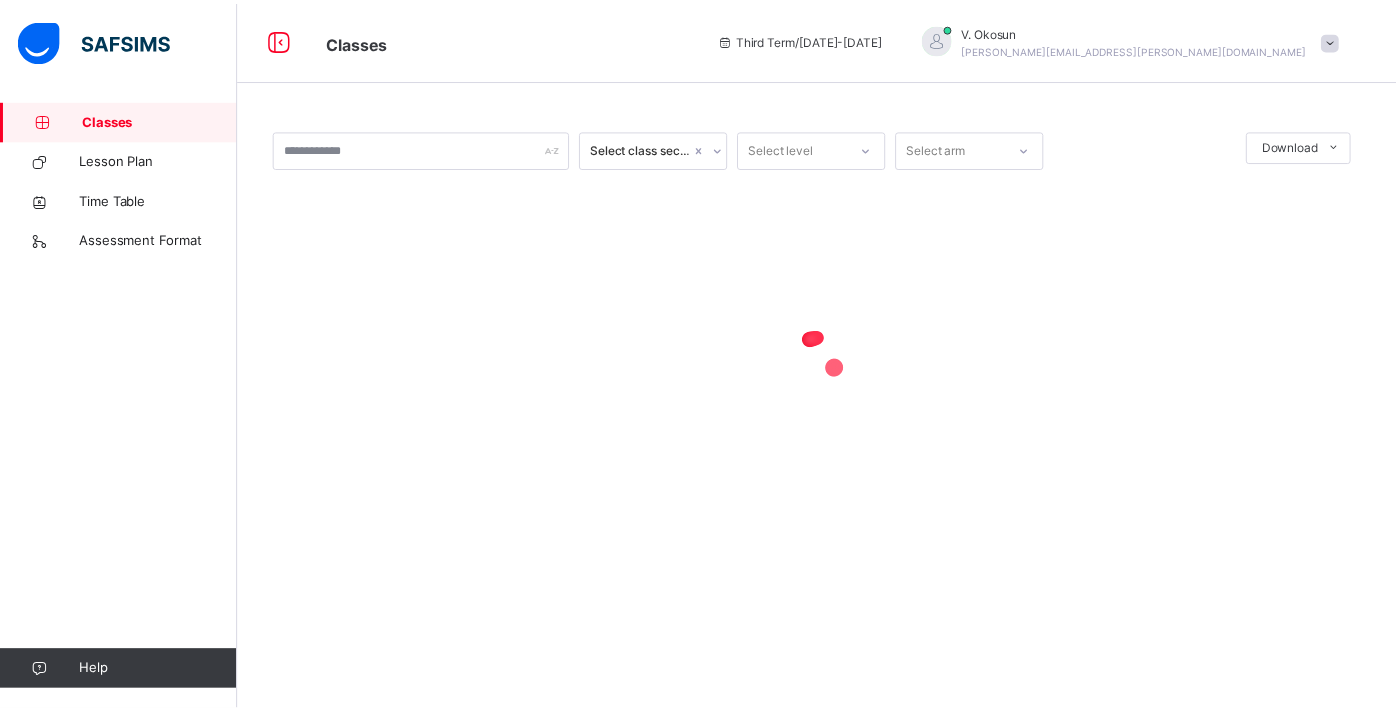 scroll, scrollTop: 0, scrollLeft: 0, axis: both 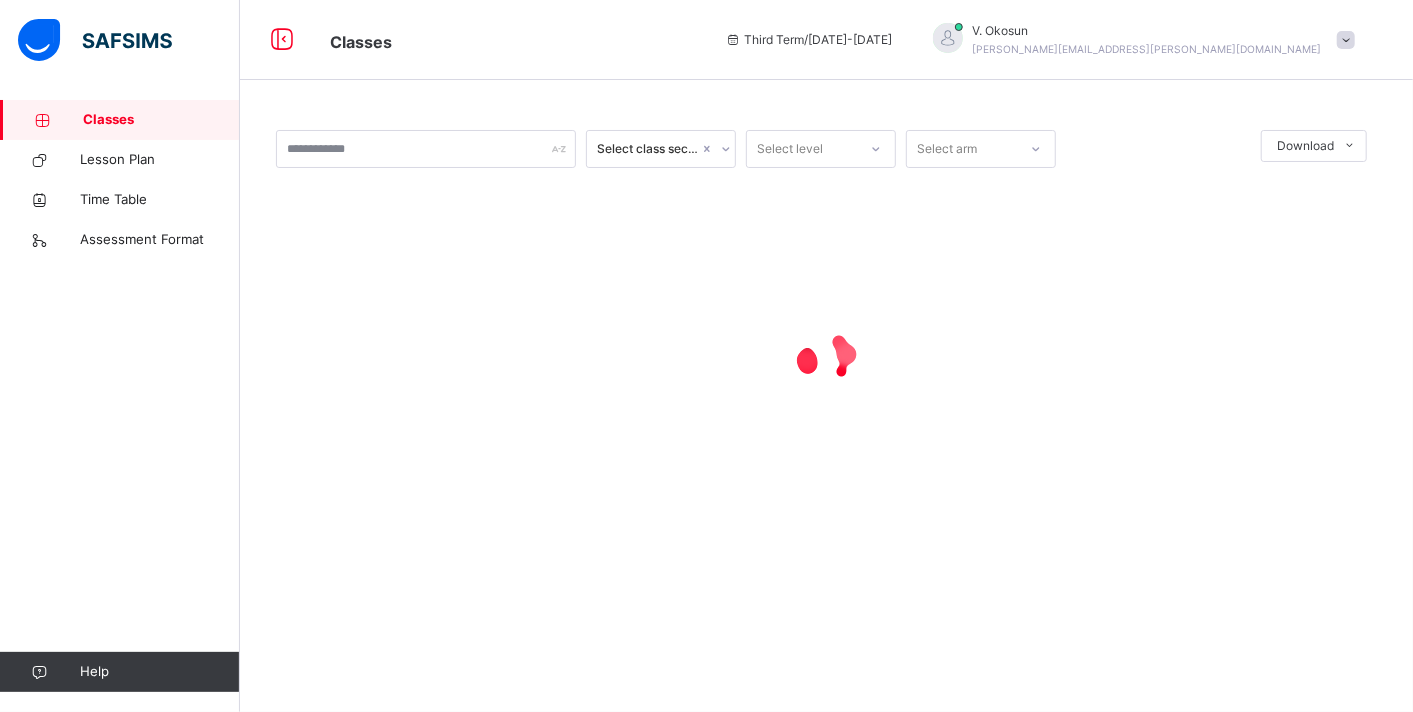 click on "Select class section Select level Select arm Download Pdf Report Excel Report × Form Teacher Select Form Teacher [PERSON_NAME]  Select Assistant Form Teacher Cancel Save" at bounding box center [826, 339] 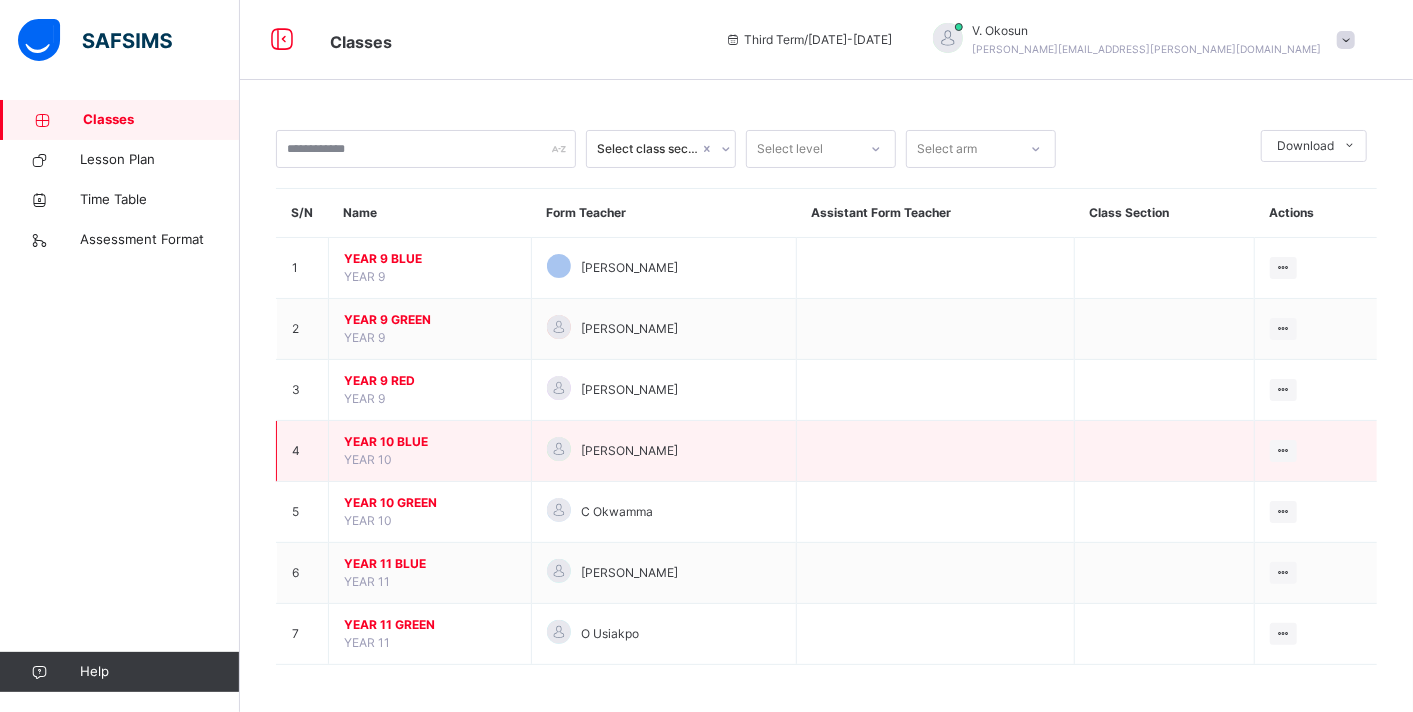 click on "YEAR 10   BLUE" at bounding box center [430, 442] 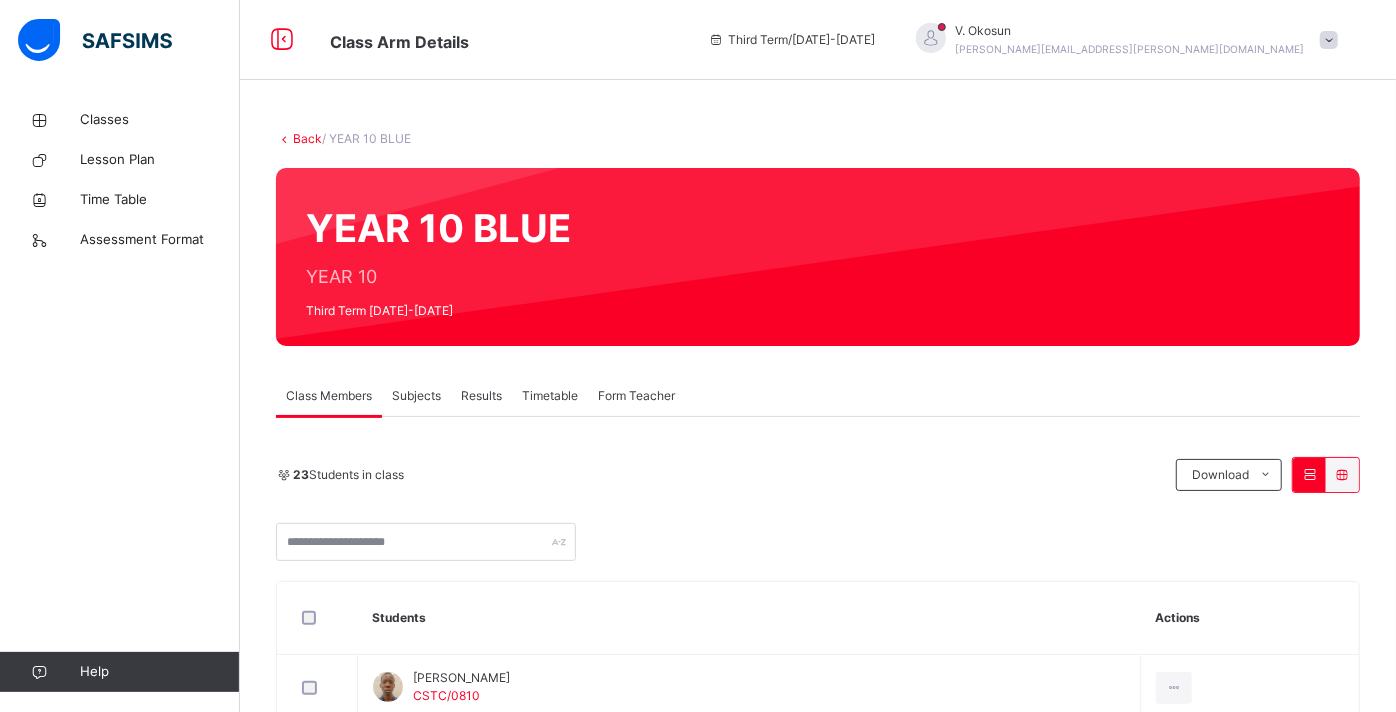 click on "Subjects" at bounding box center (416, 396) 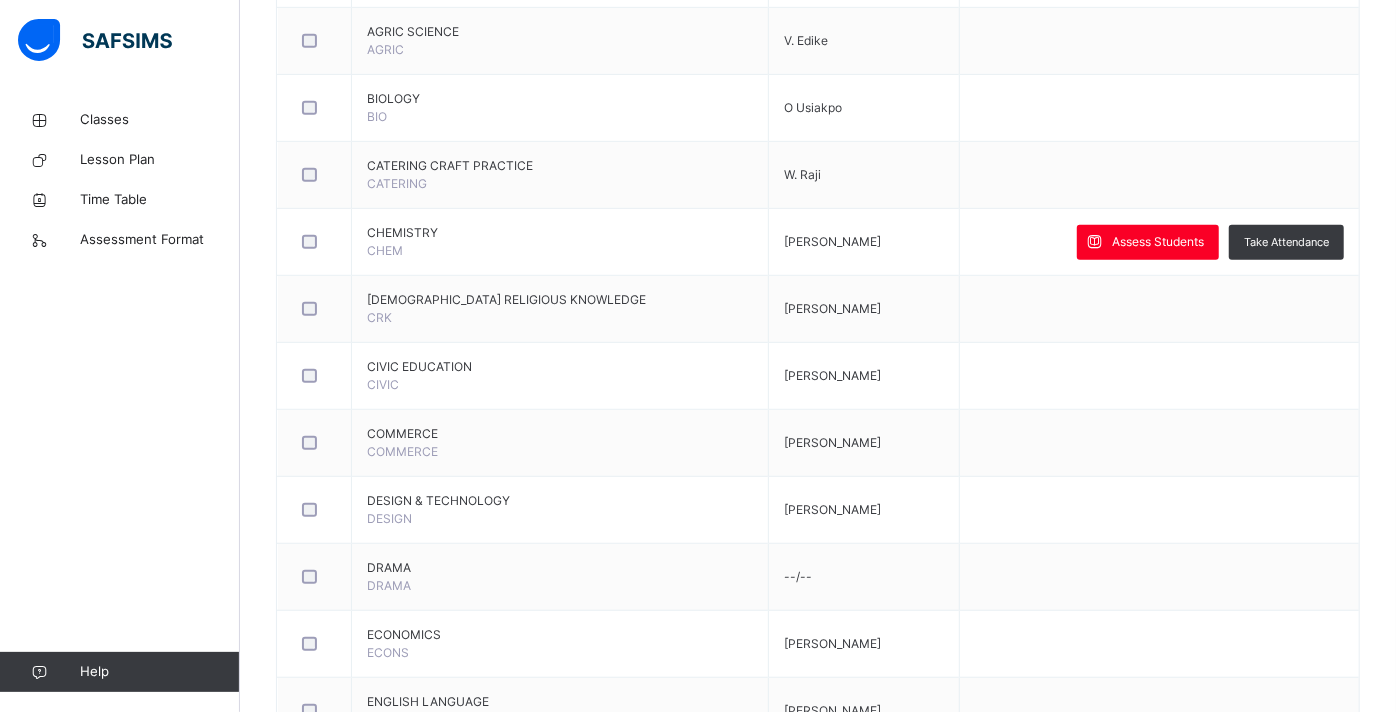 scroll, scrollTop: 633, scrollLeft: 0, axis: vertical 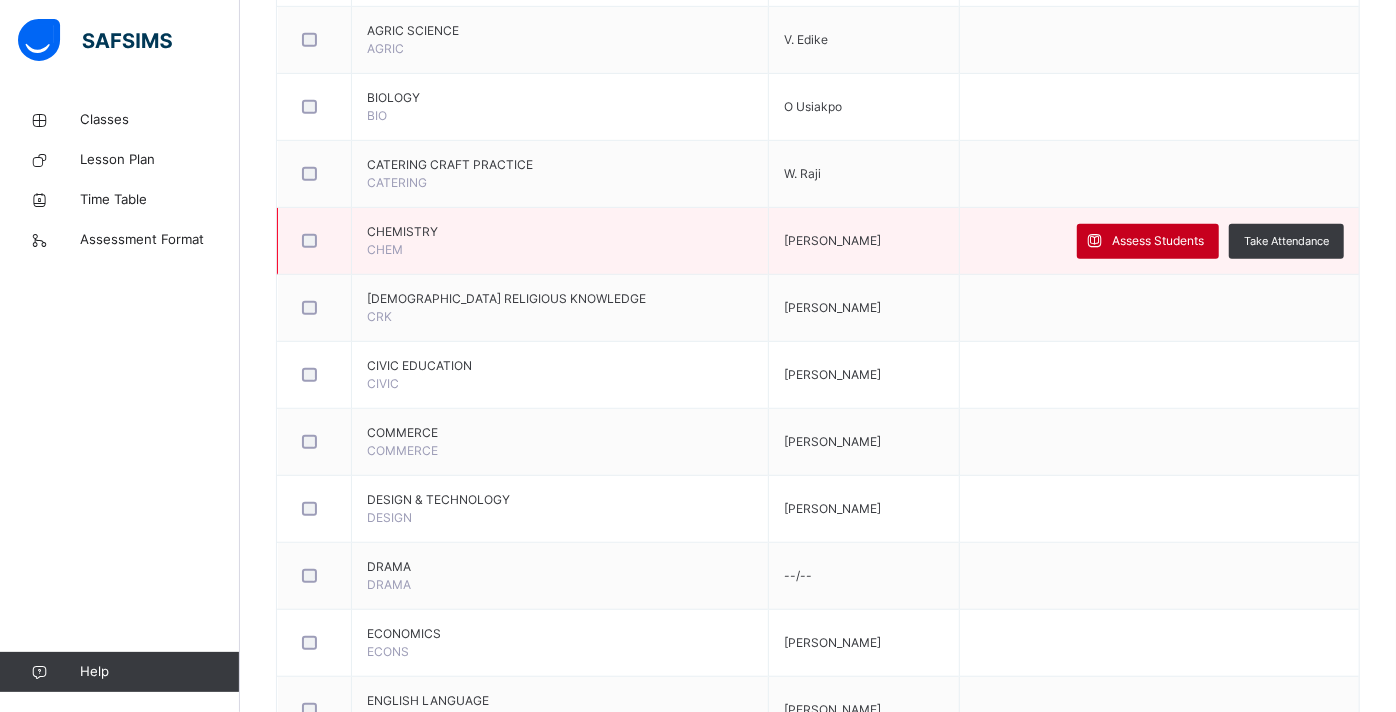 click on "Assess Students" at bounding box center (1148, 241) 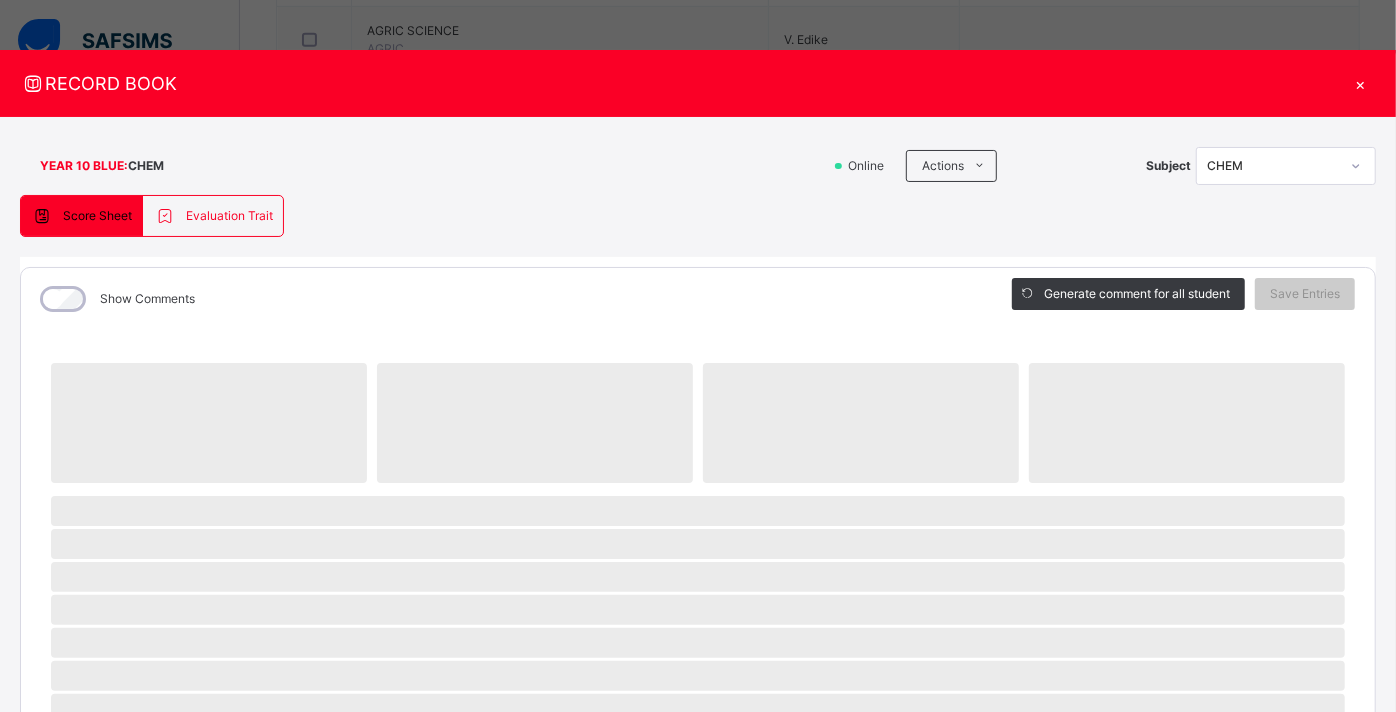 click on "Score Sheet Evaluation Trait Score Sheet Evaluation Trait Show Comments   Generate comment for all student   Save Entries Class Level:  YEAR 10   BLUE Subject:  CHEM Session:  2024/2025 Session Session:  Third Term ‌ ‌ ‌ ‌ ‌ ‌ ‌ ‌ ‌ ‌ ‌ ‌ ‌ ‌ ‌ ‌ ‌ ‌ ‌ ‌ ‌ ‌ ‌ ‌ ‌ ‌ ‌ ‌ ‌   ×   Subject Teacher’s Comment Generate and see in full the comment developed by the AI with an option to regenerate the comment [PERSON_NAME] Bot Please wait while the [PERSON_NAME] Bot generates comments for all your students [PERSON_NAME] [PERSON_NAME] [PERSON_NAME]  Okeychukwu  [PERSON_NAME] Gift  [PERSON_NAME] [PERSON_NAME] [PERSON_NAME] Marzooq  [PERSON_NAME] [PERSON_NAME]  Okonjo [PERSON_NAME]  Olakunde [PERSON_NAME]  [PERSON_NAME]  [PERSON_NAME] [PERSON_NAME]  Awotiwon [PERSON_NAME] Select a Student" at bounding box center (698, 777) 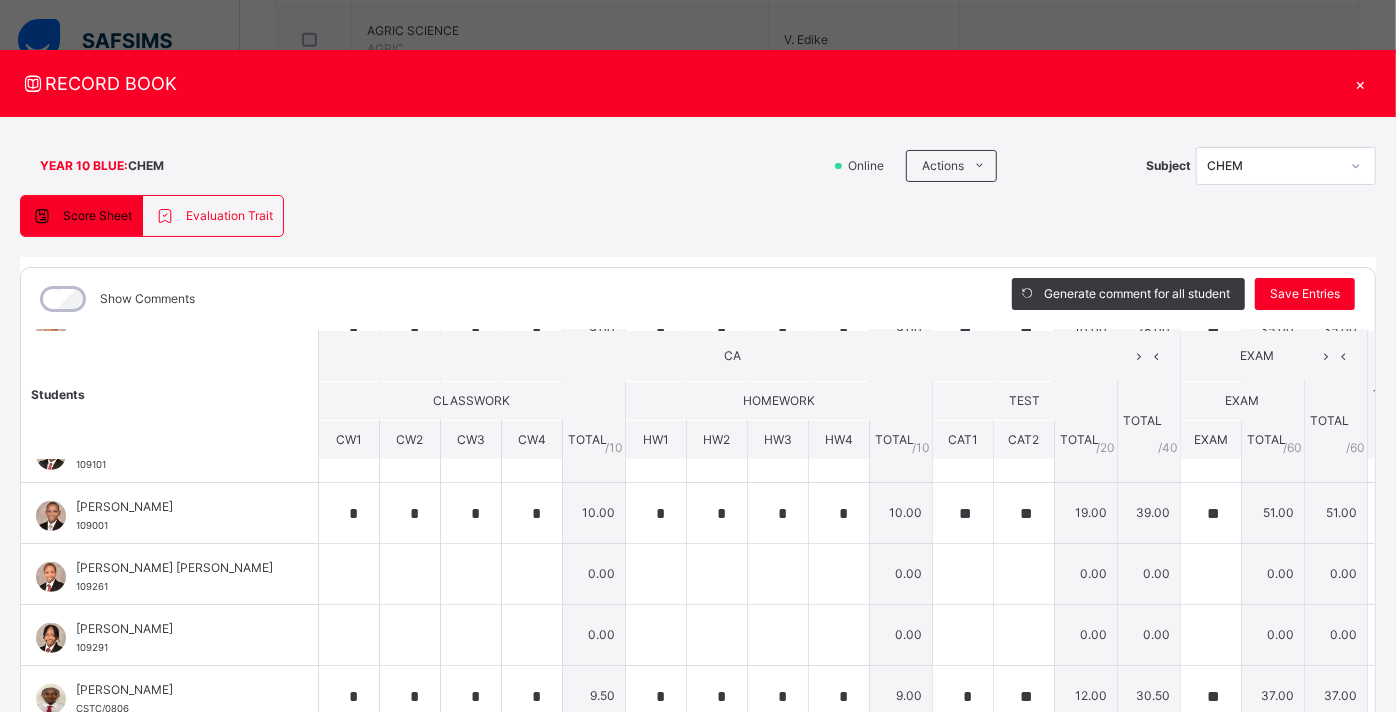 scroll, scrollTop: 528, scrollLeft: 0, axis: vertical 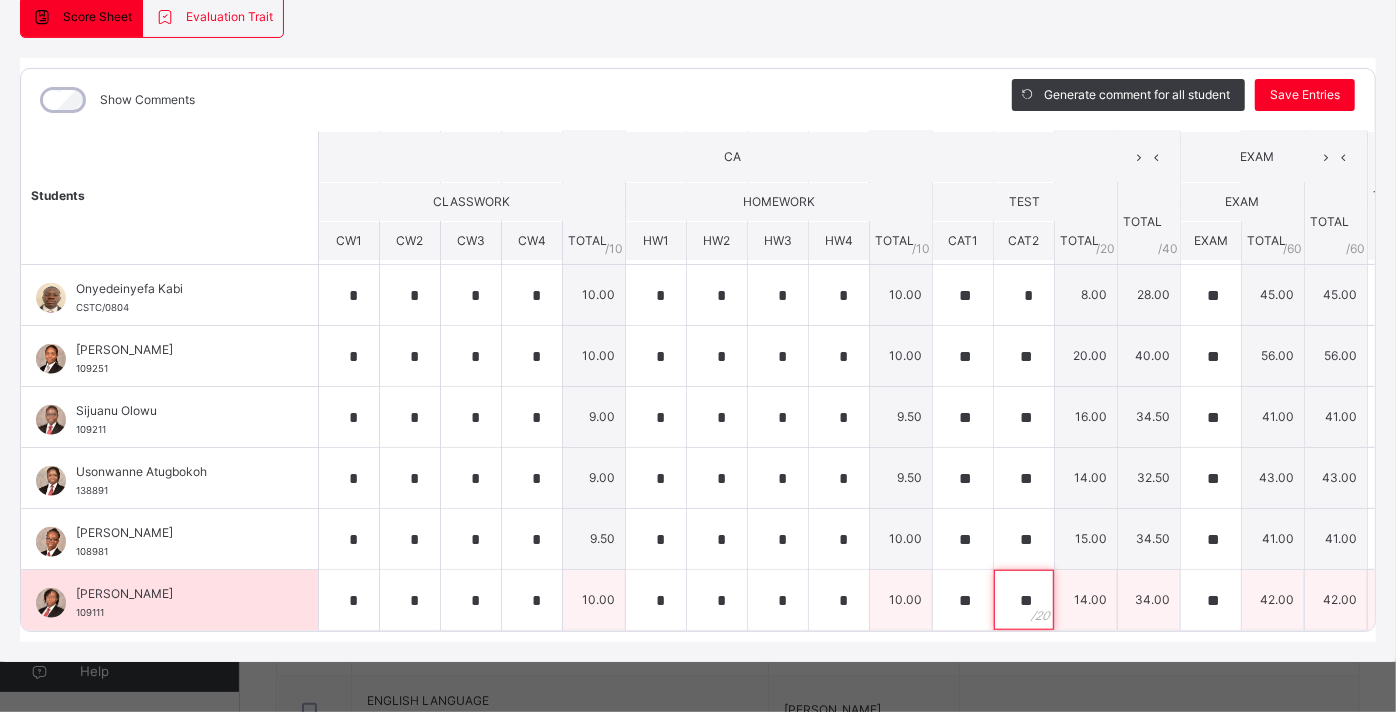 click on "**" at bounding box center (1024, 600) 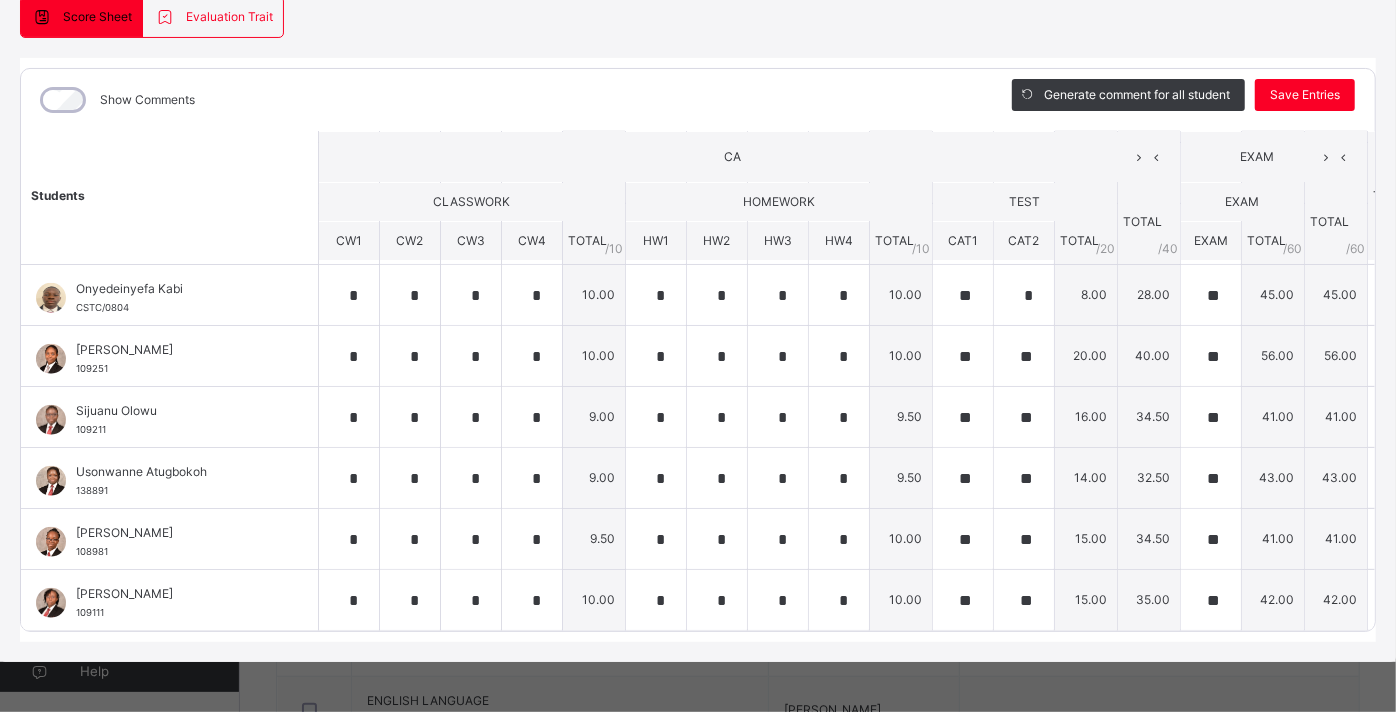 click on "Show Comments" at bounding box center [501, 100] 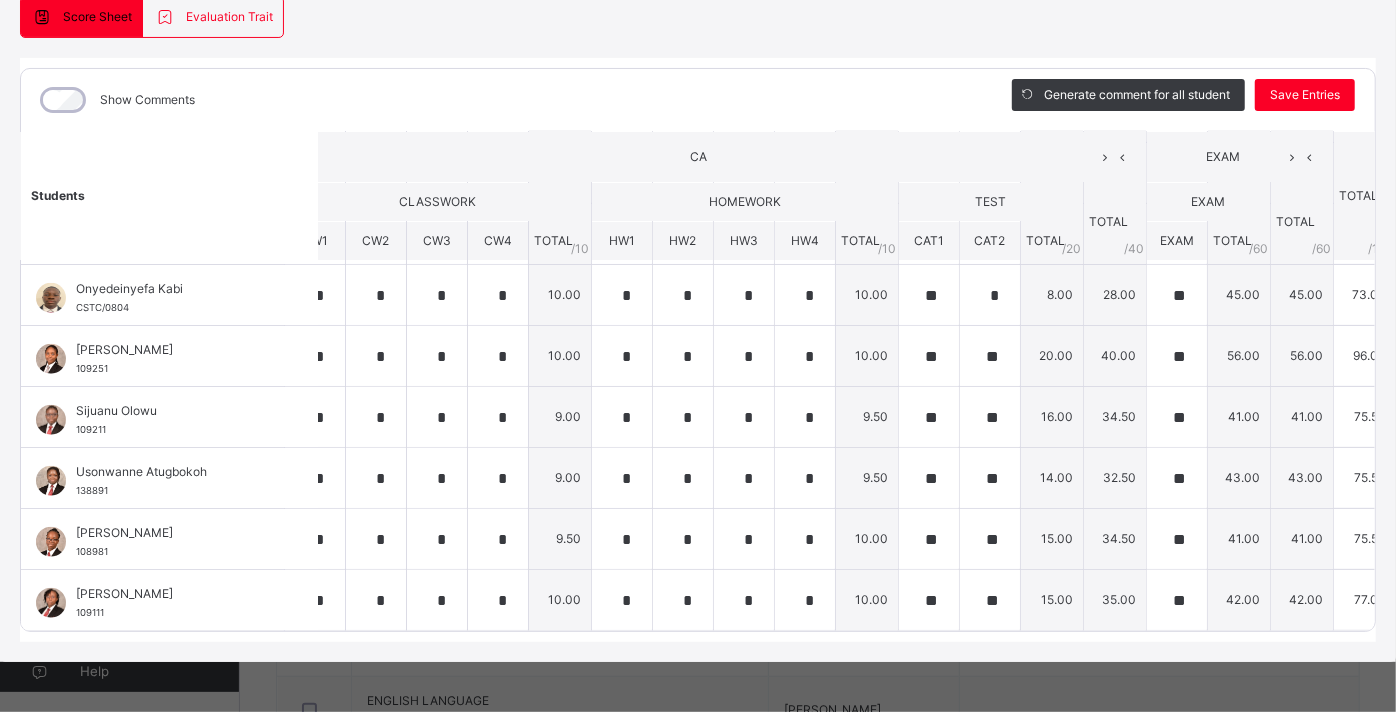 scroll, scrollTop: 982, scrollLeft: 366, axis: both 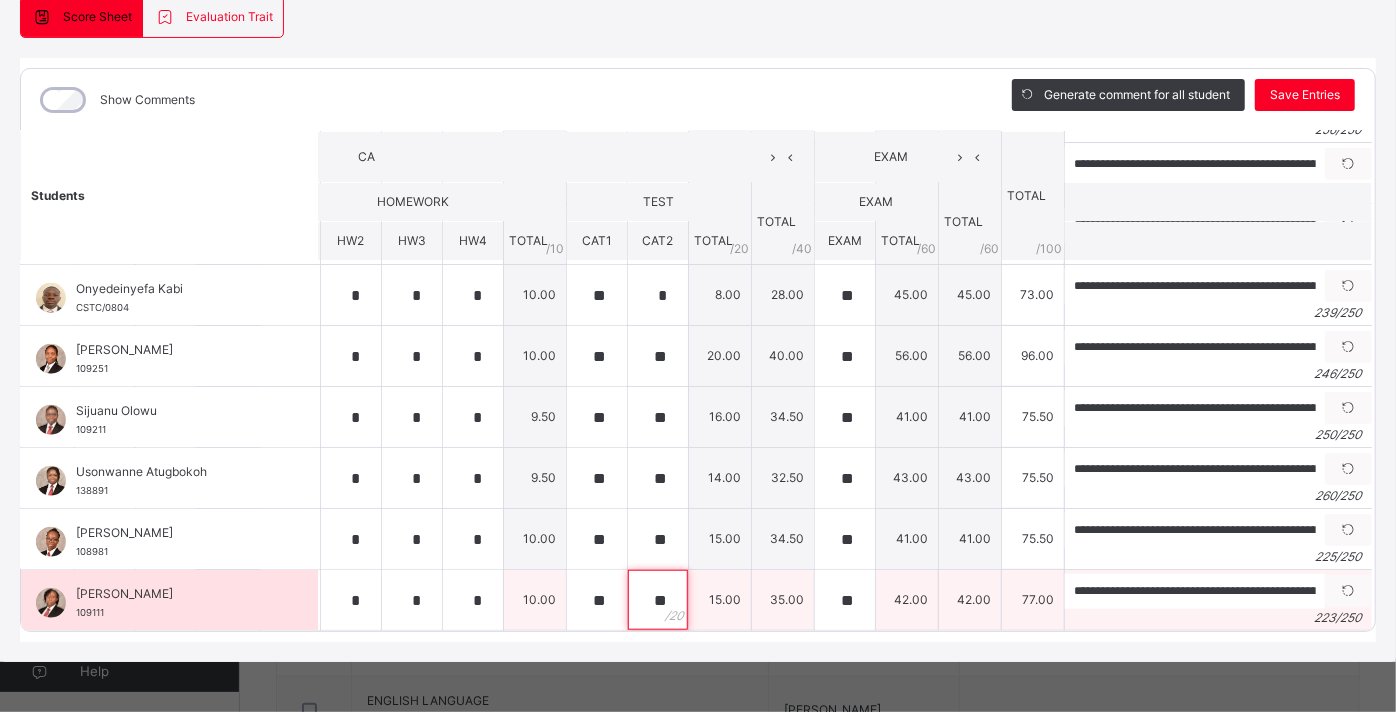 click on "**" at bounding box center (658, 600) 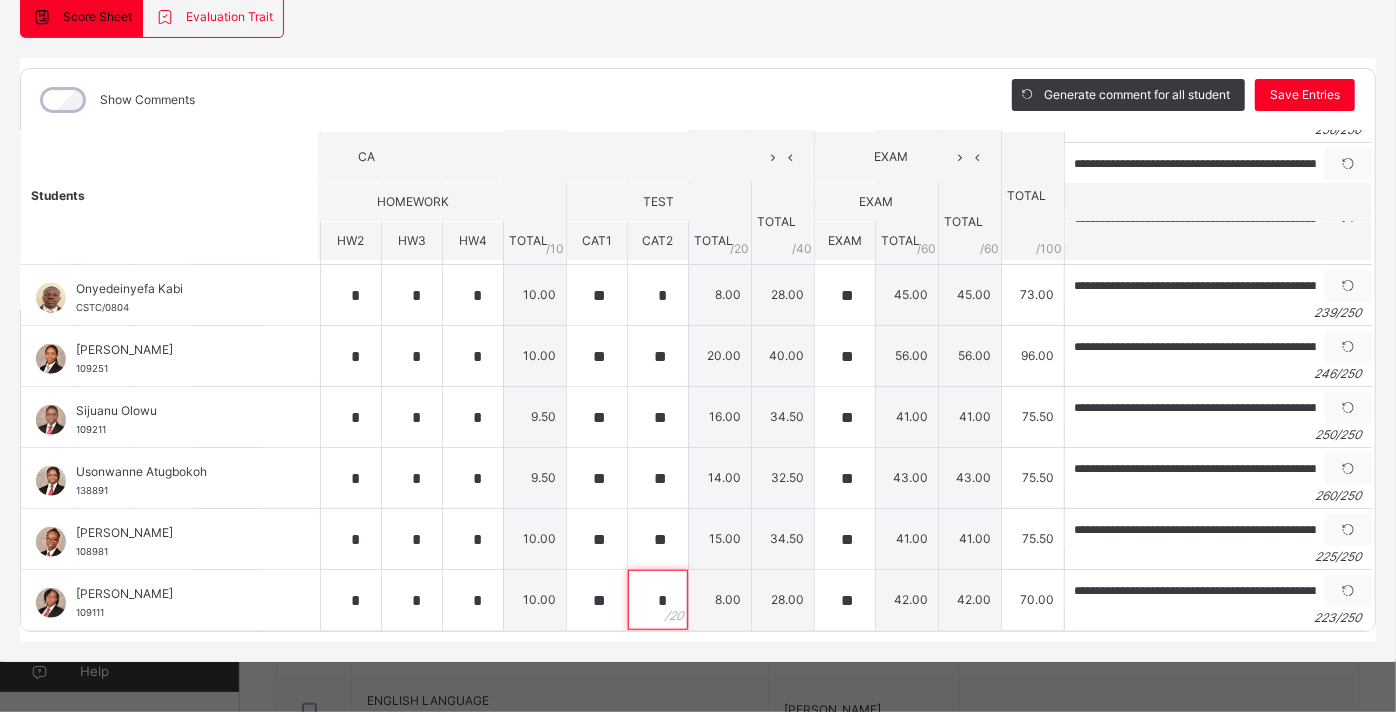 type on "**" 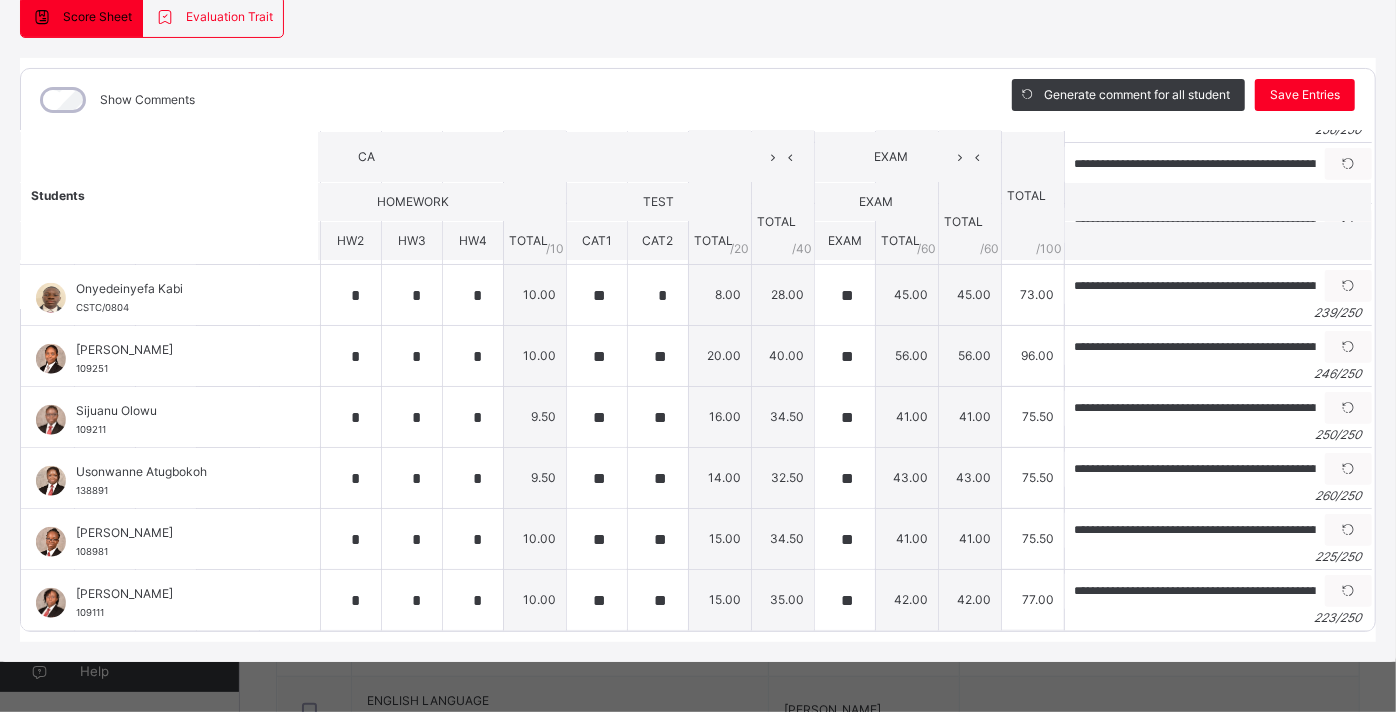 click on "Show Comments" at bounding box center (501, 100) 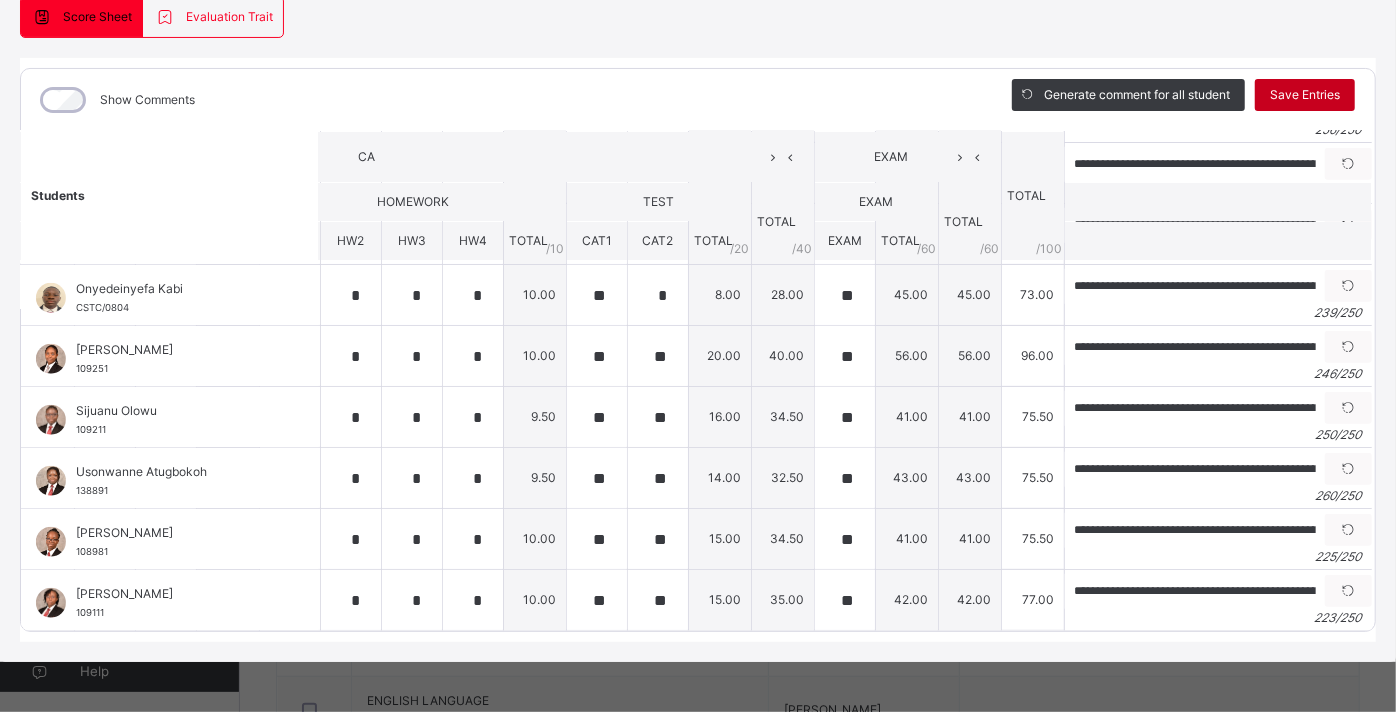 click on "Save Entries" at bounding box center (1305, 95) 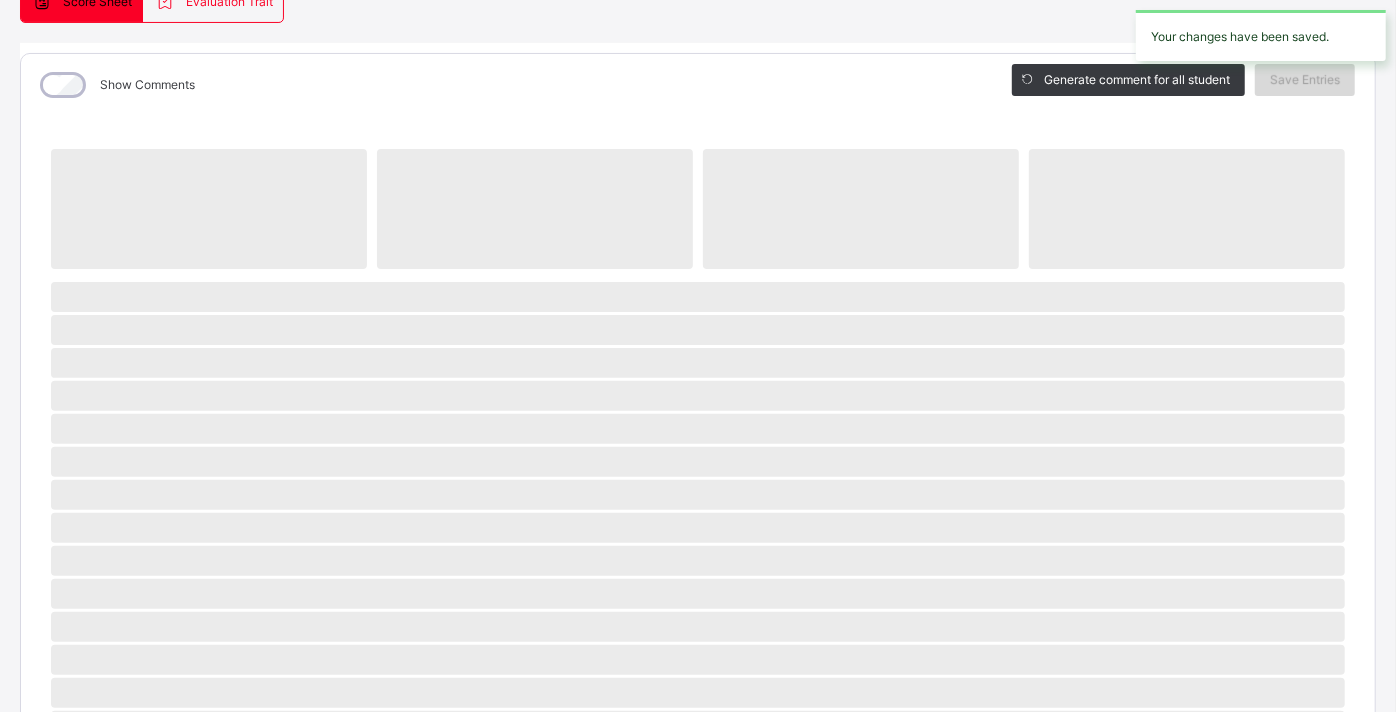 scroll, scrollTop: 214, scrollLeft: 0, axis: vertical 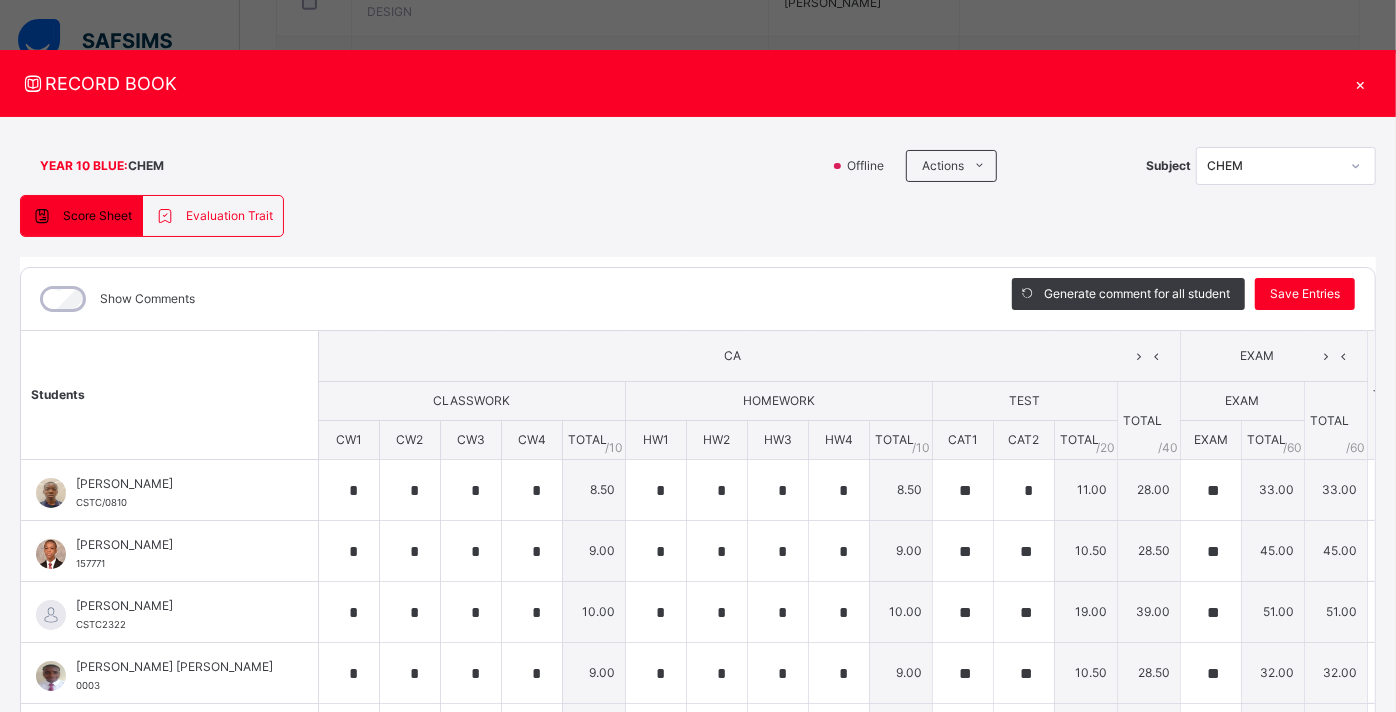 click on "×" at bounding box center [1361, 83] 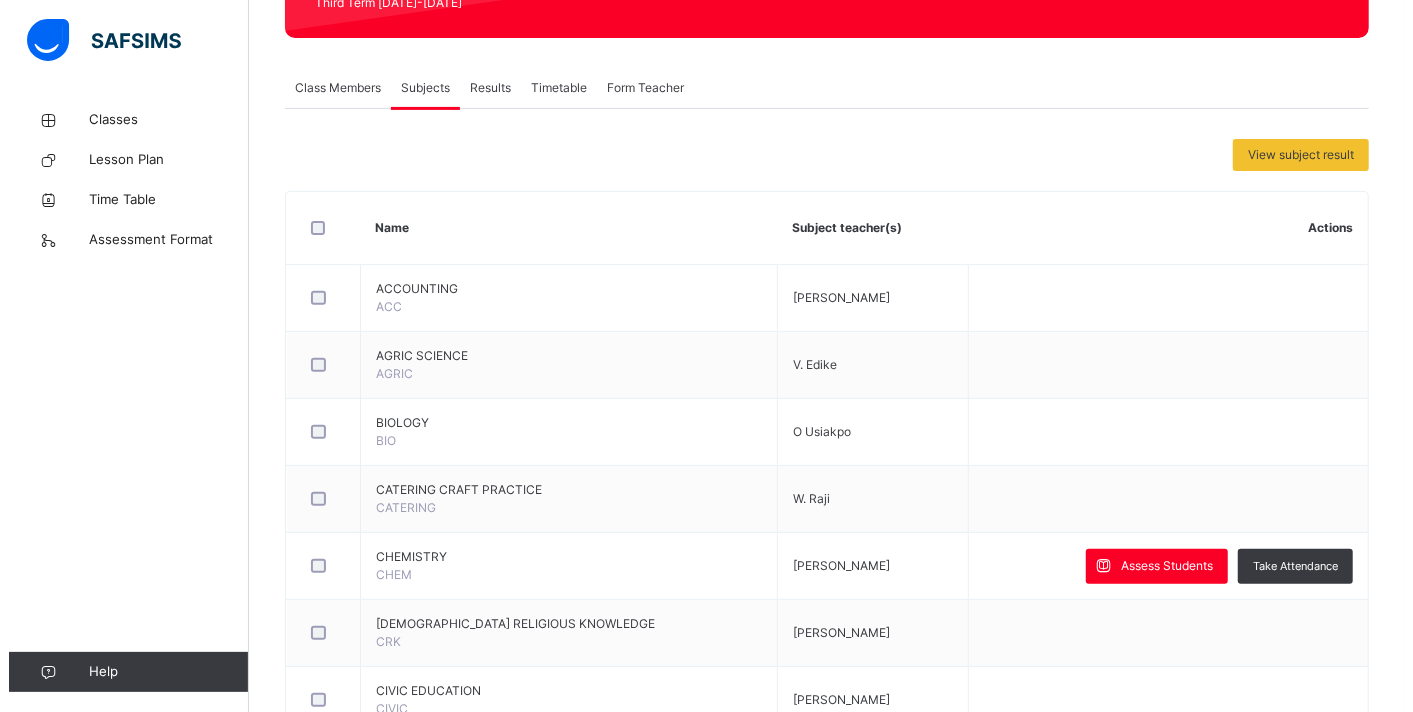 scroll, scrollTop: 0, scrollLeft: 0, axis: both 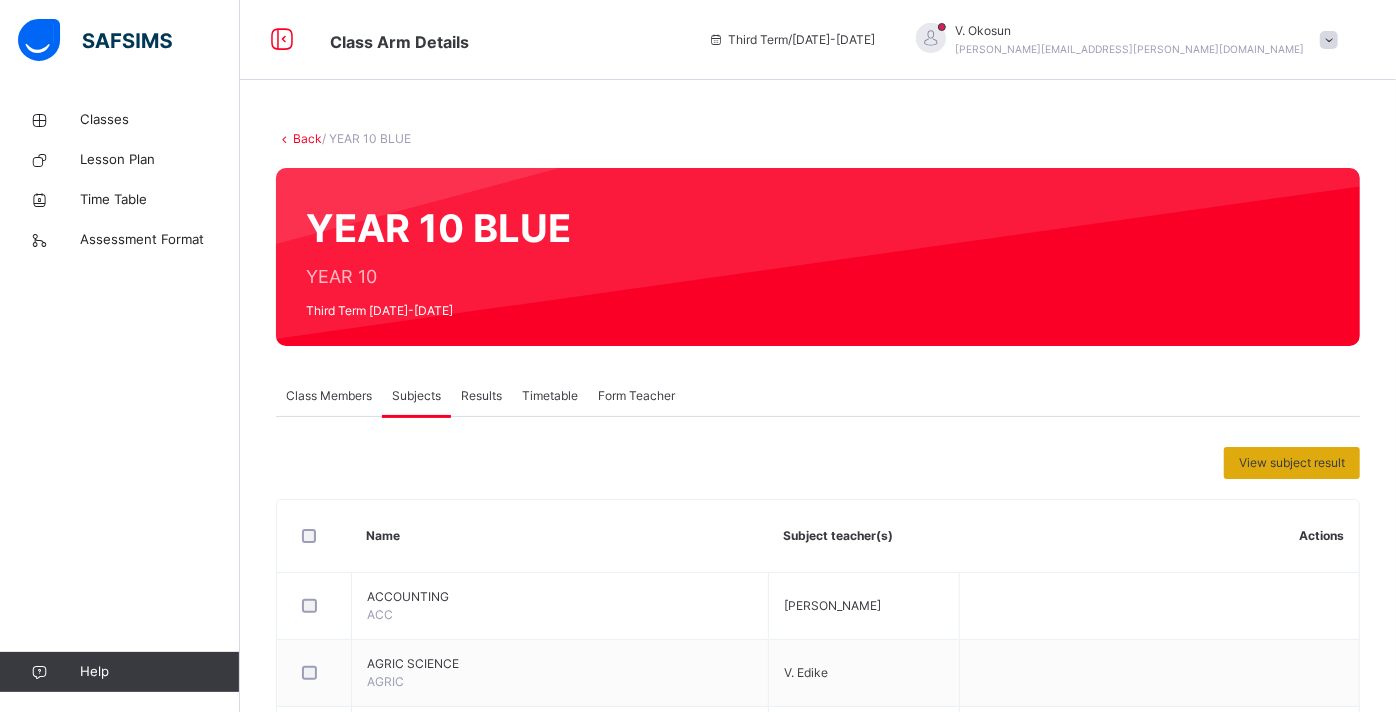click on "View subject result" at bounding box center [1292, 463] 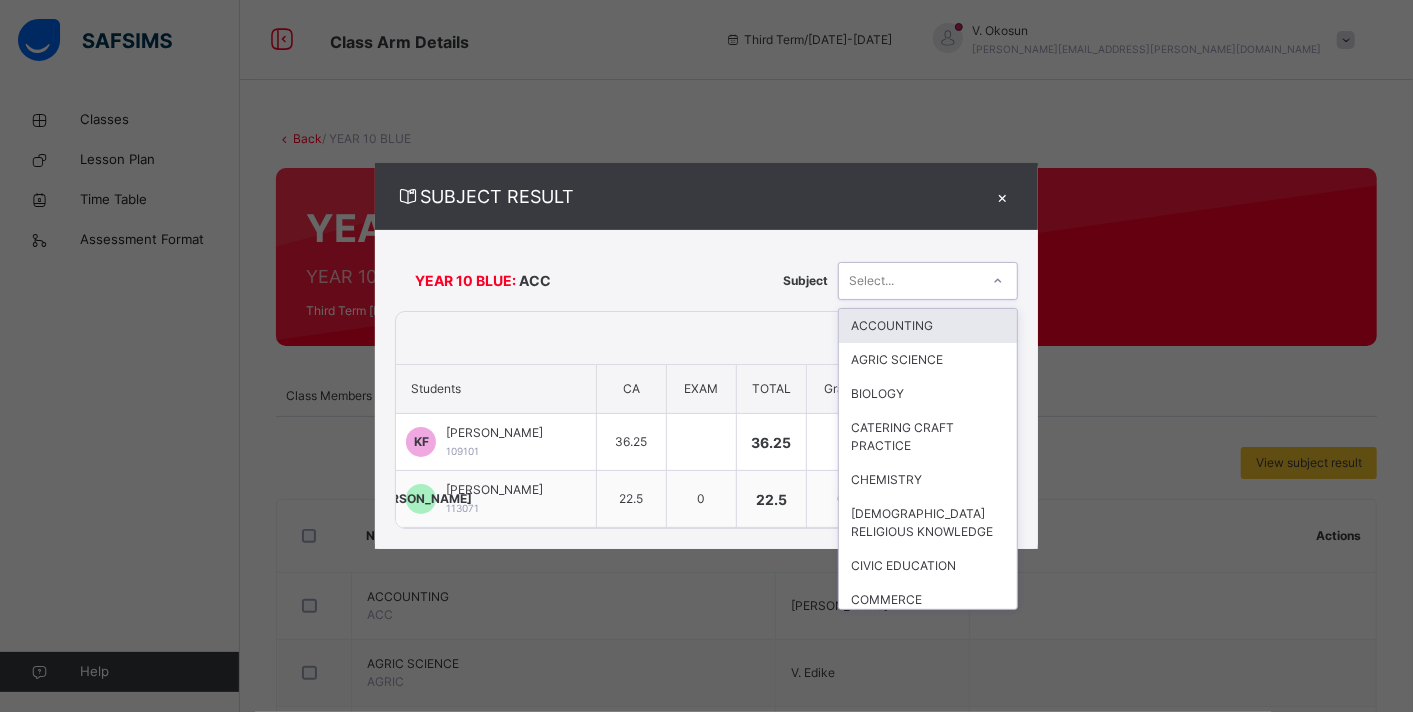 click at bounding box center [998, 281] 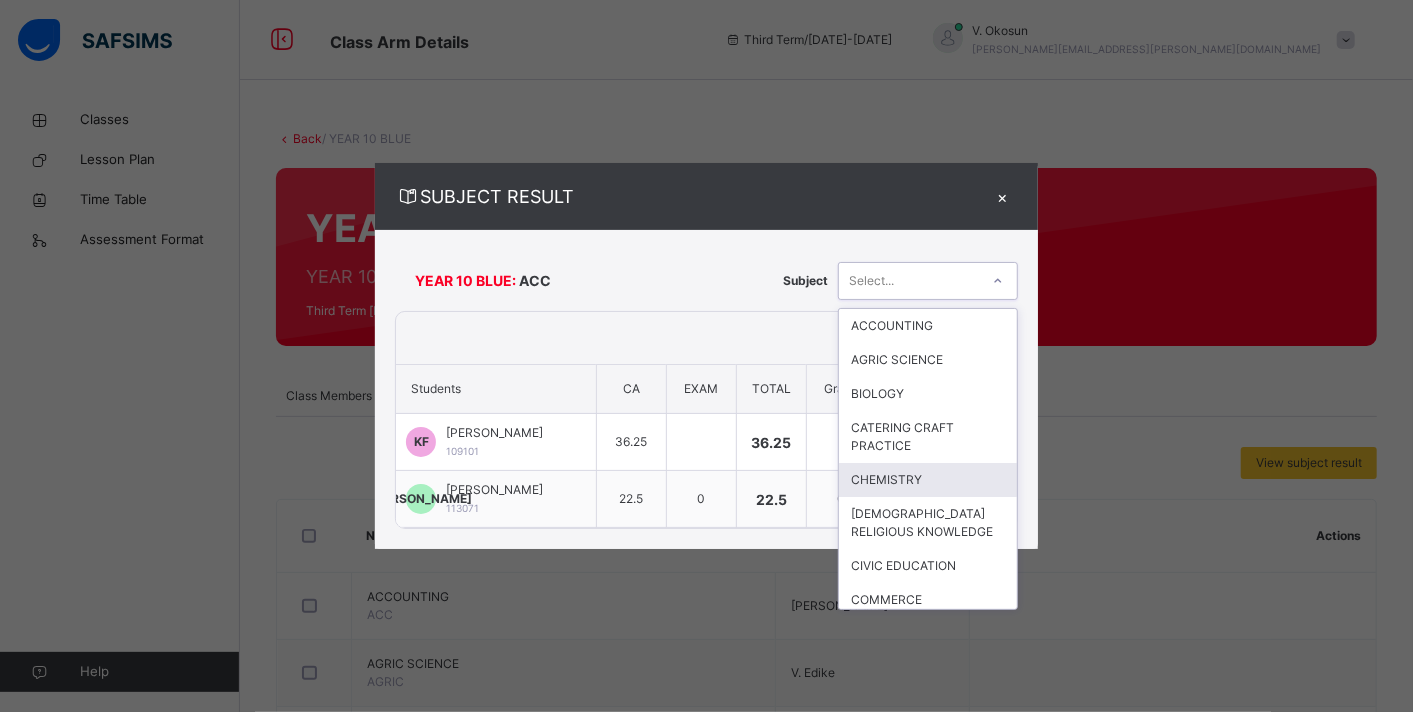 click on "CHEMISTRY" at bounding box center (928, 480) 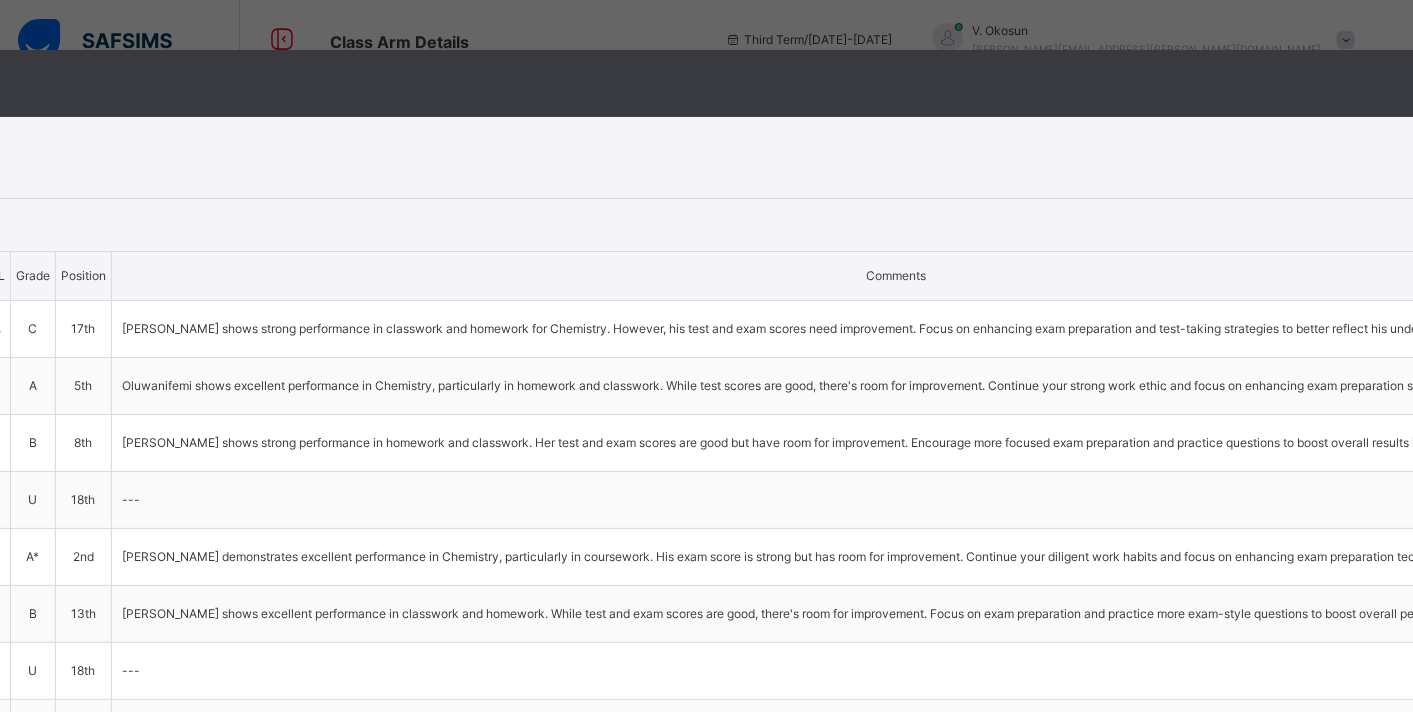 scroll, scrollTop: 0, scrollLeft: 650, axis: horizontal 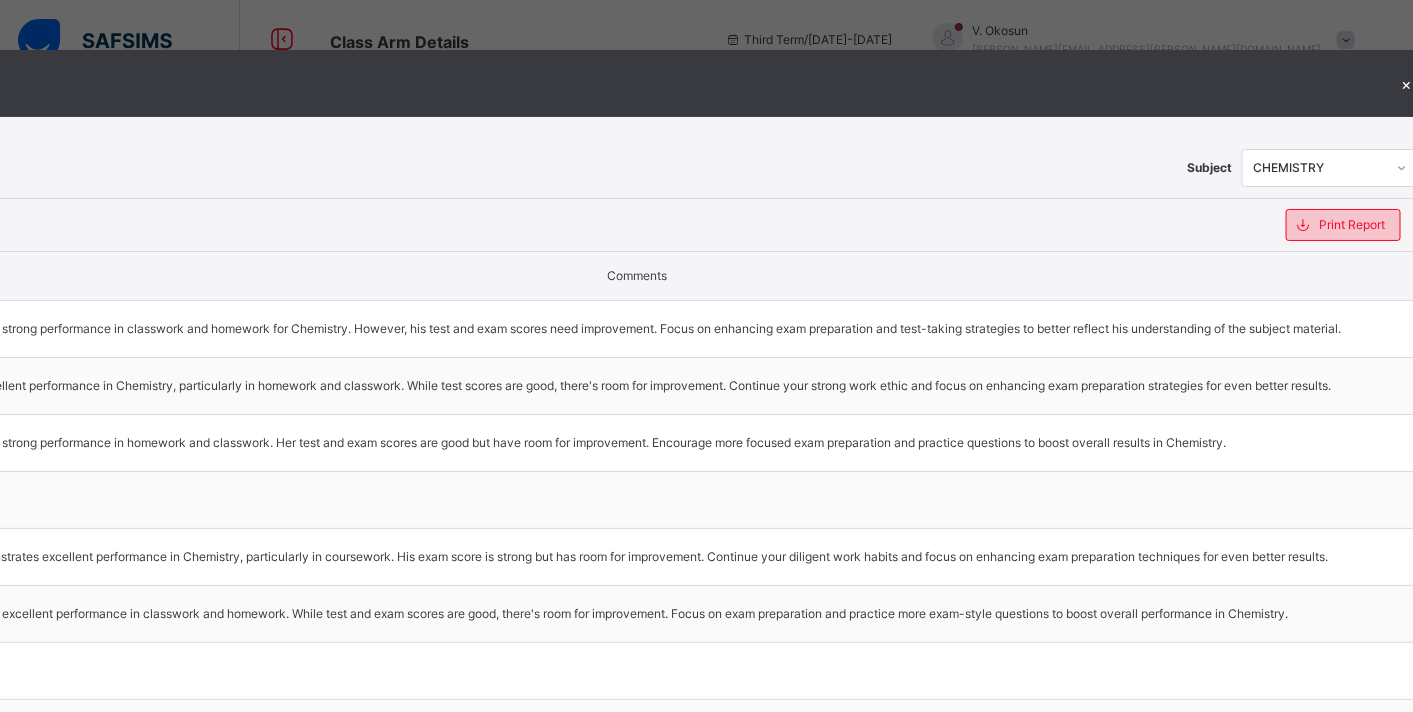 click on "Print Report" at bounding box center (1352, 225) 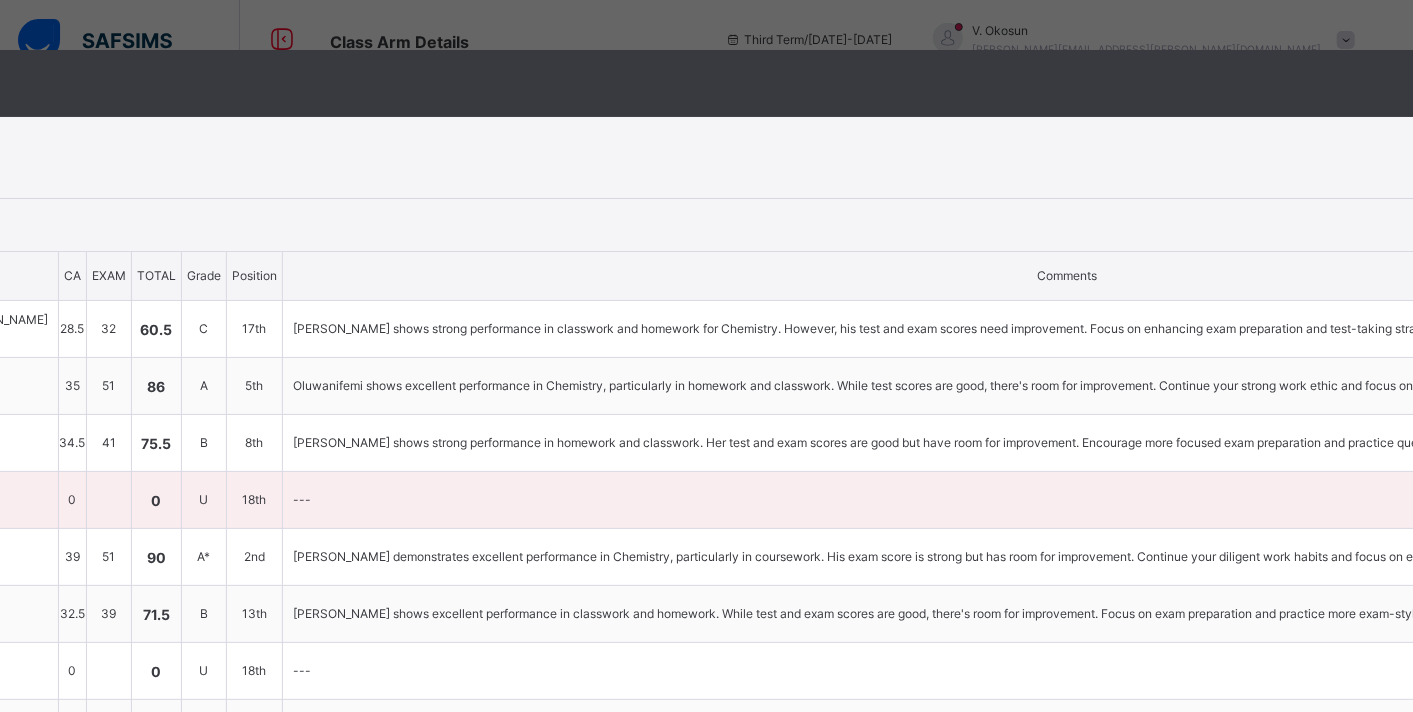 scroll, scrollTop: 0, scrollLeft: 650, axis: horizontal 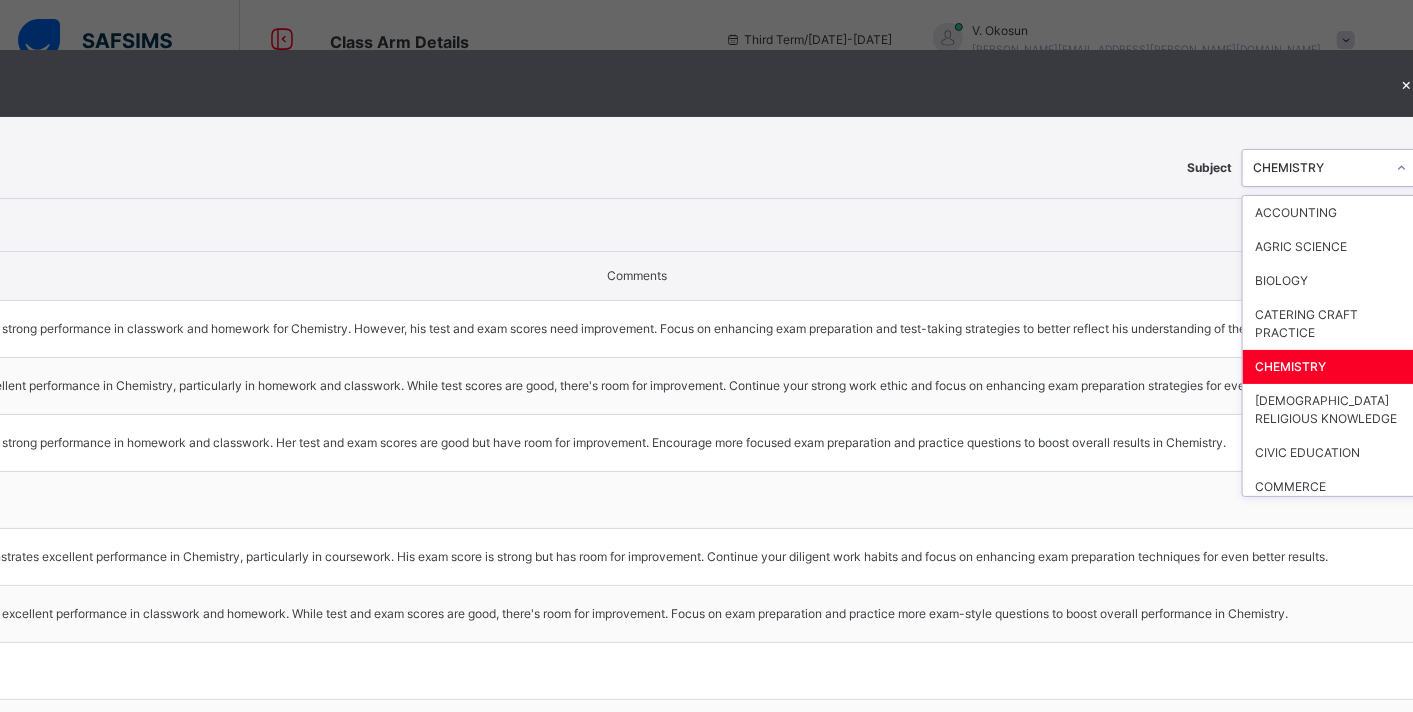 click 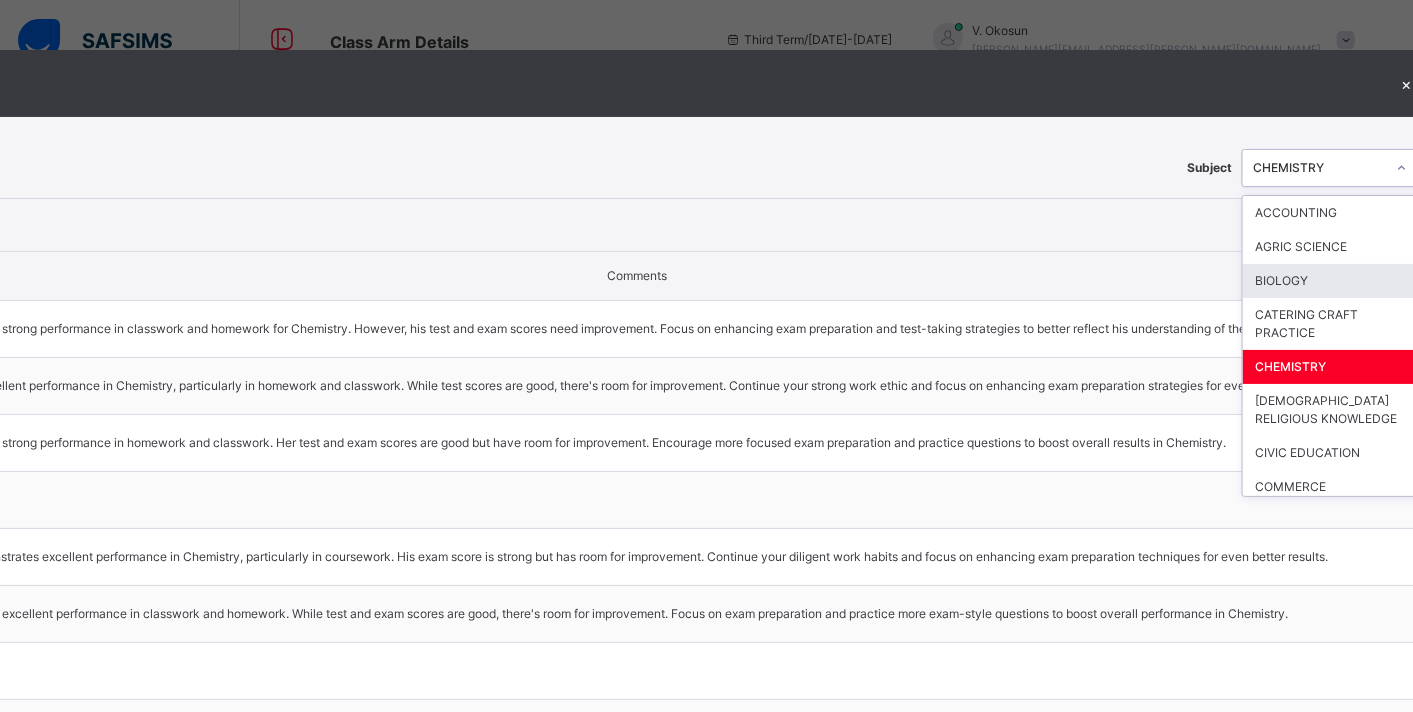 click on "BIOLOGY" at bounding box center [1332, 281] 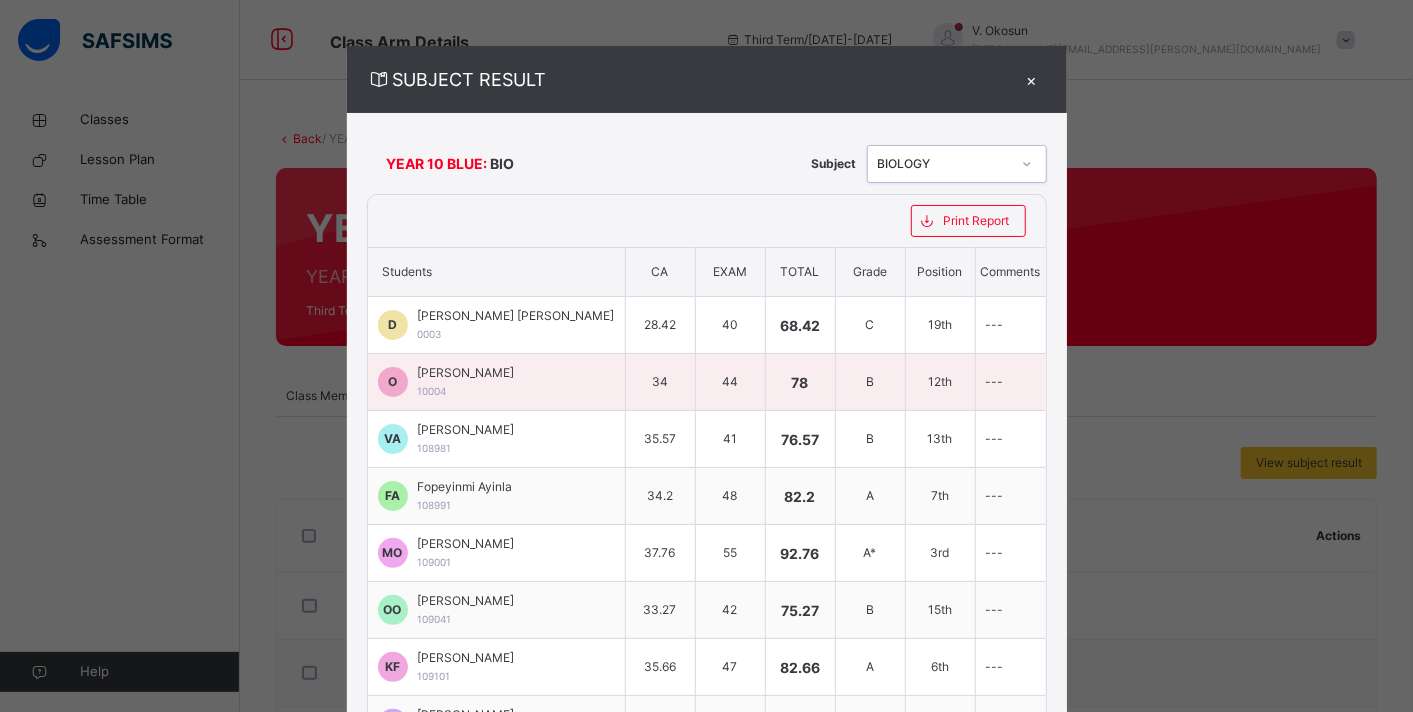 scroll, scrollTop: 2, scrollLeft: 0, axis: vertical 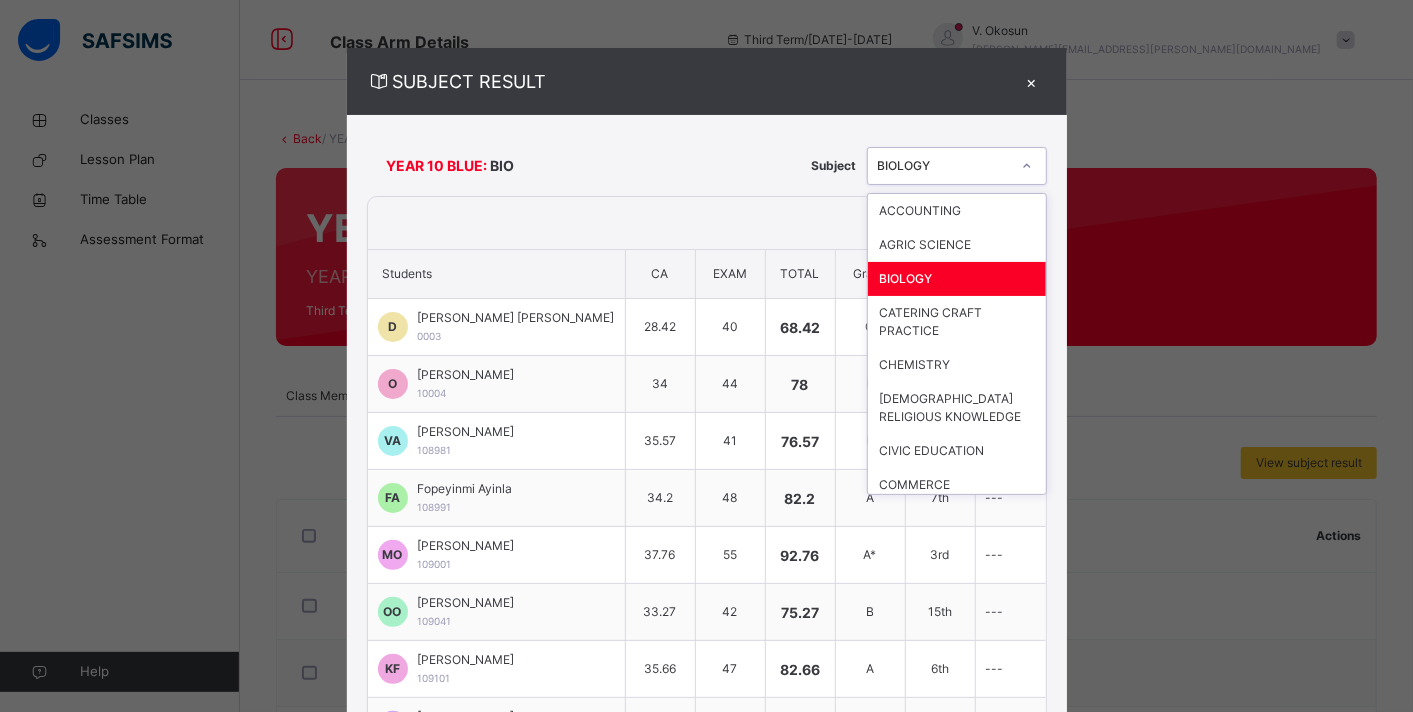 click 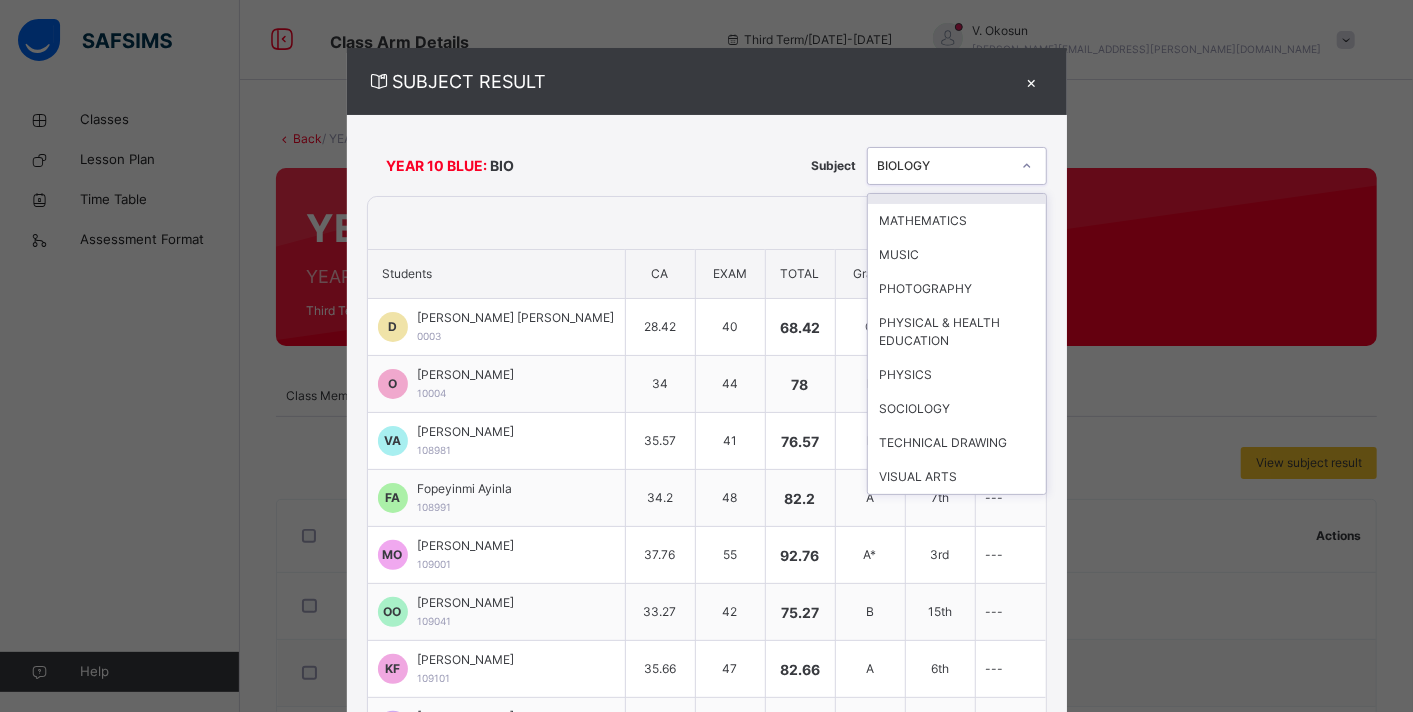 scroll, scrollTop: 828, scrollLeft: 0, axis: vertical 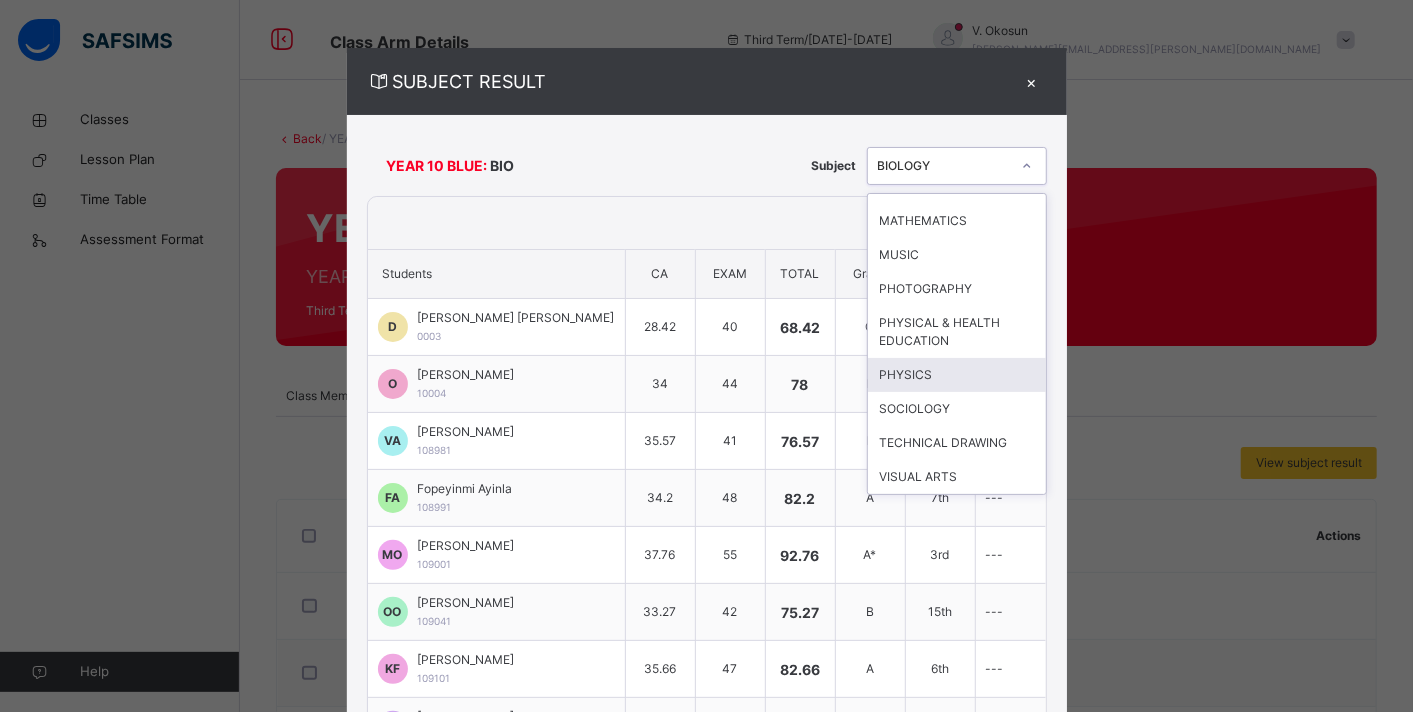 click on "PHYSICS" at bounding box center [957, 375] 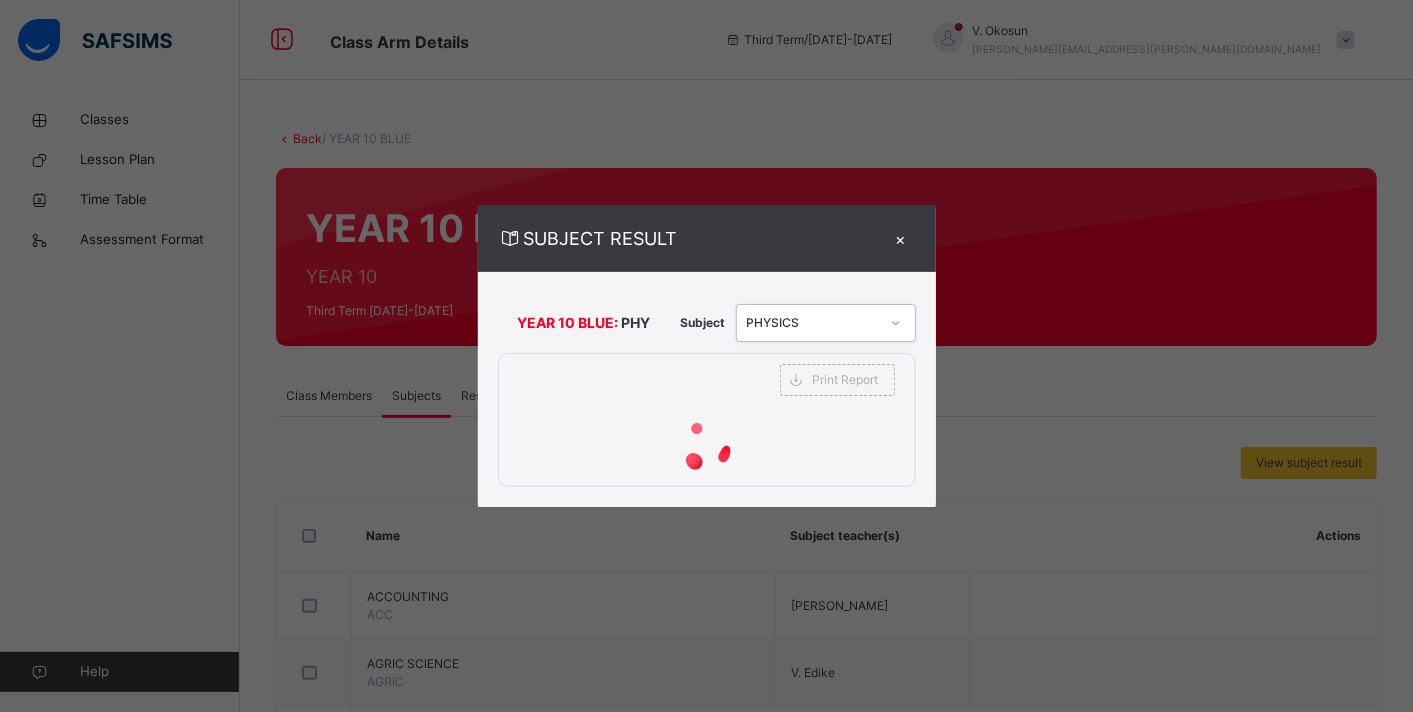 scroll, scrollTop: 0, scrollLeft: 0, axis: both 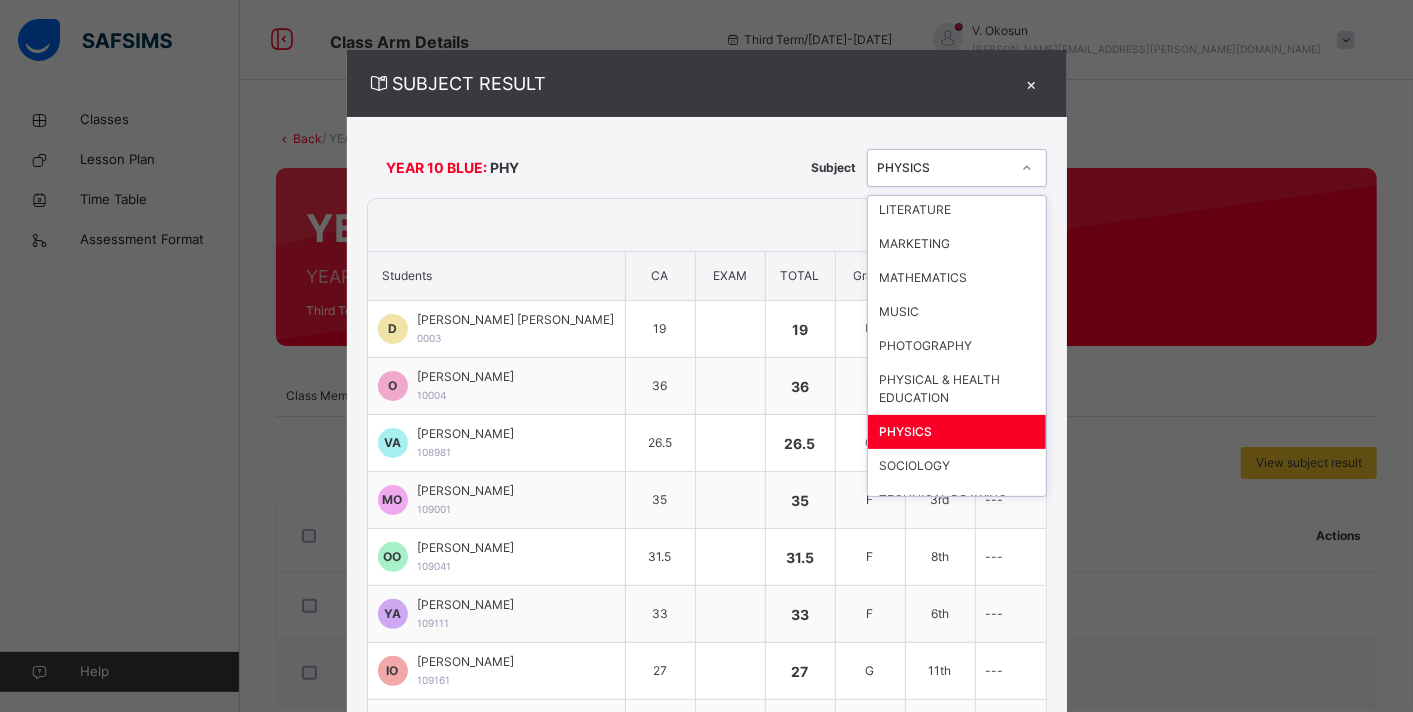 click at bounding box center [1027, 168] 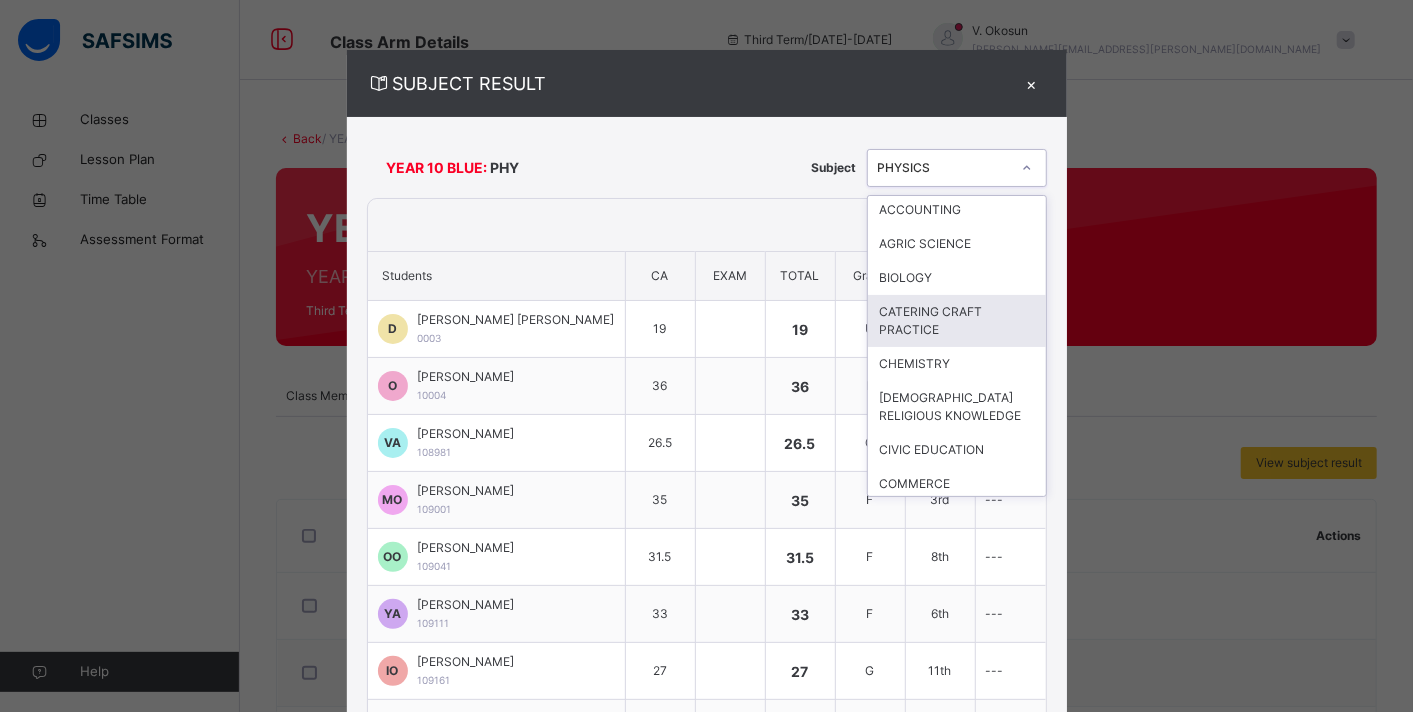 scroll, scrollTop: 0, scrollLeft: 0, axis: both 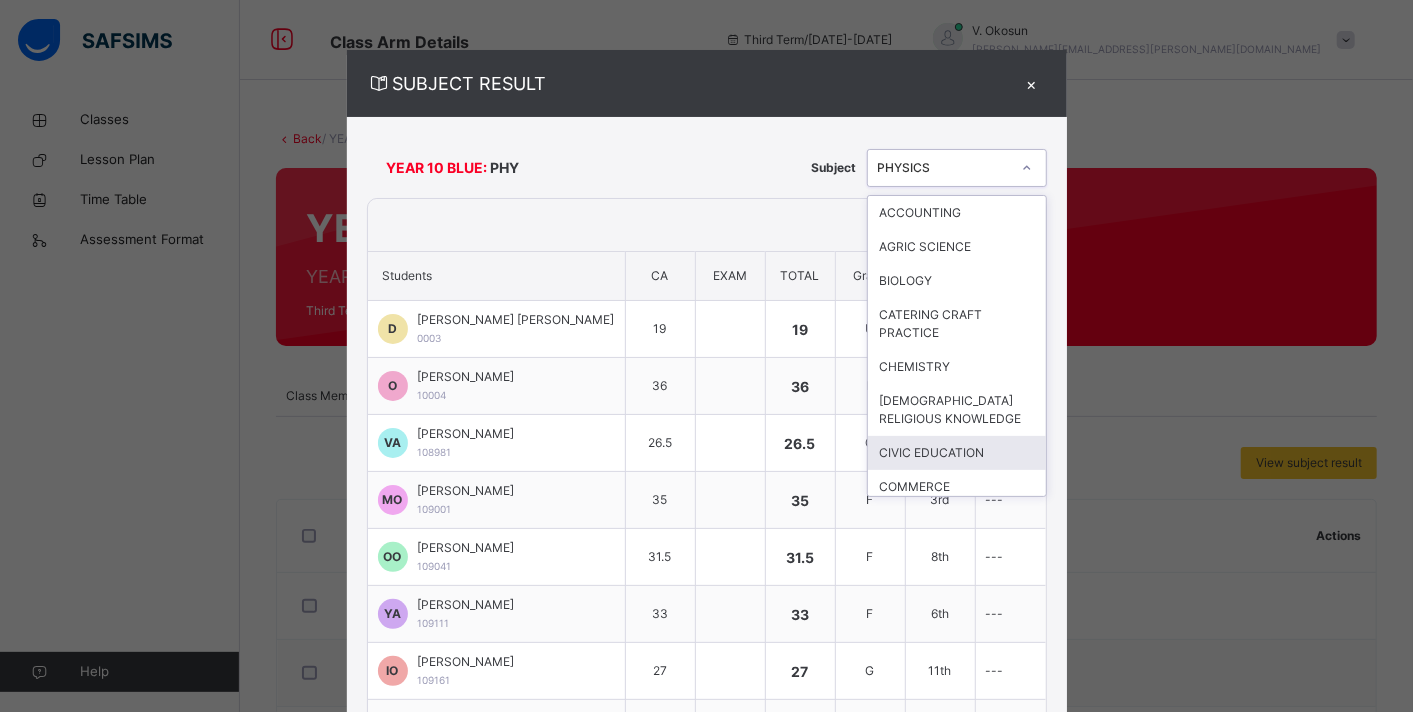 click on "CIVIC EDUCATION" at bounding box center [957, 453] 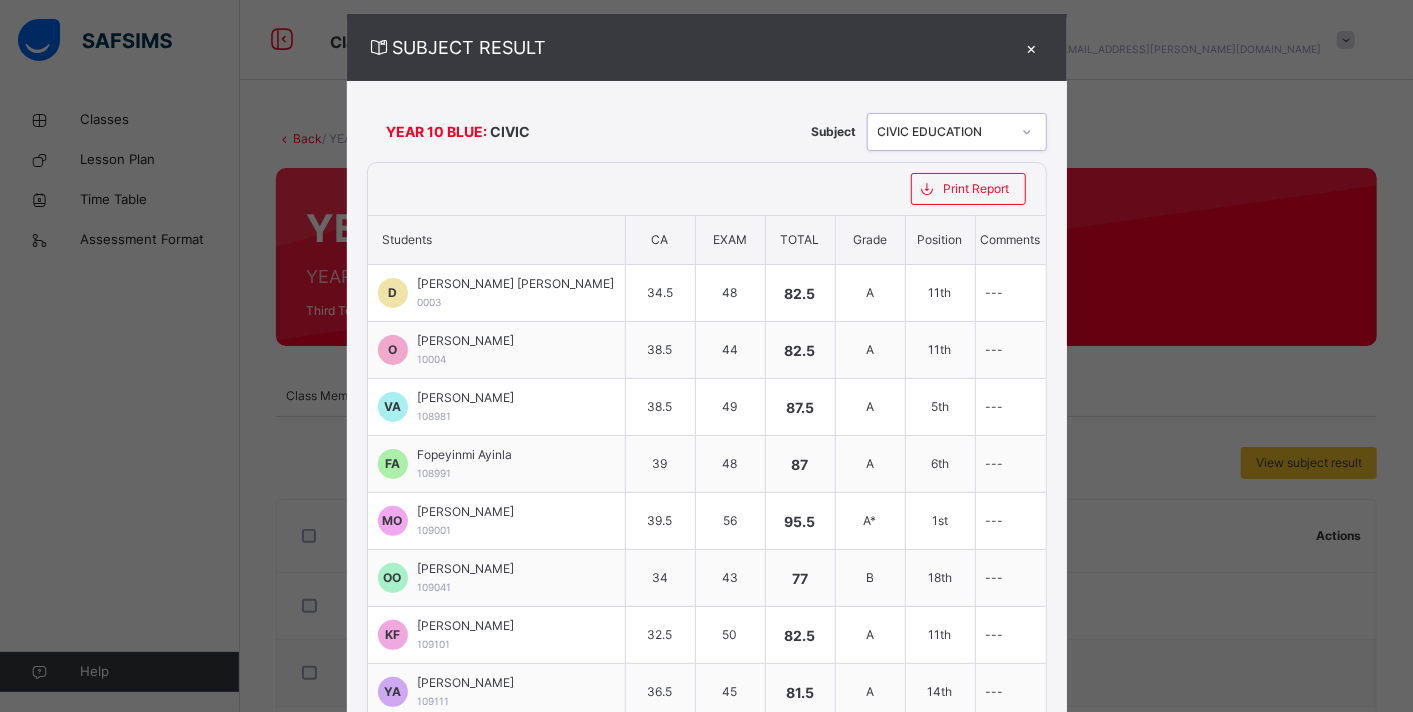 scroll, scrollTop: 0, scrollLeft: 0, axis: both 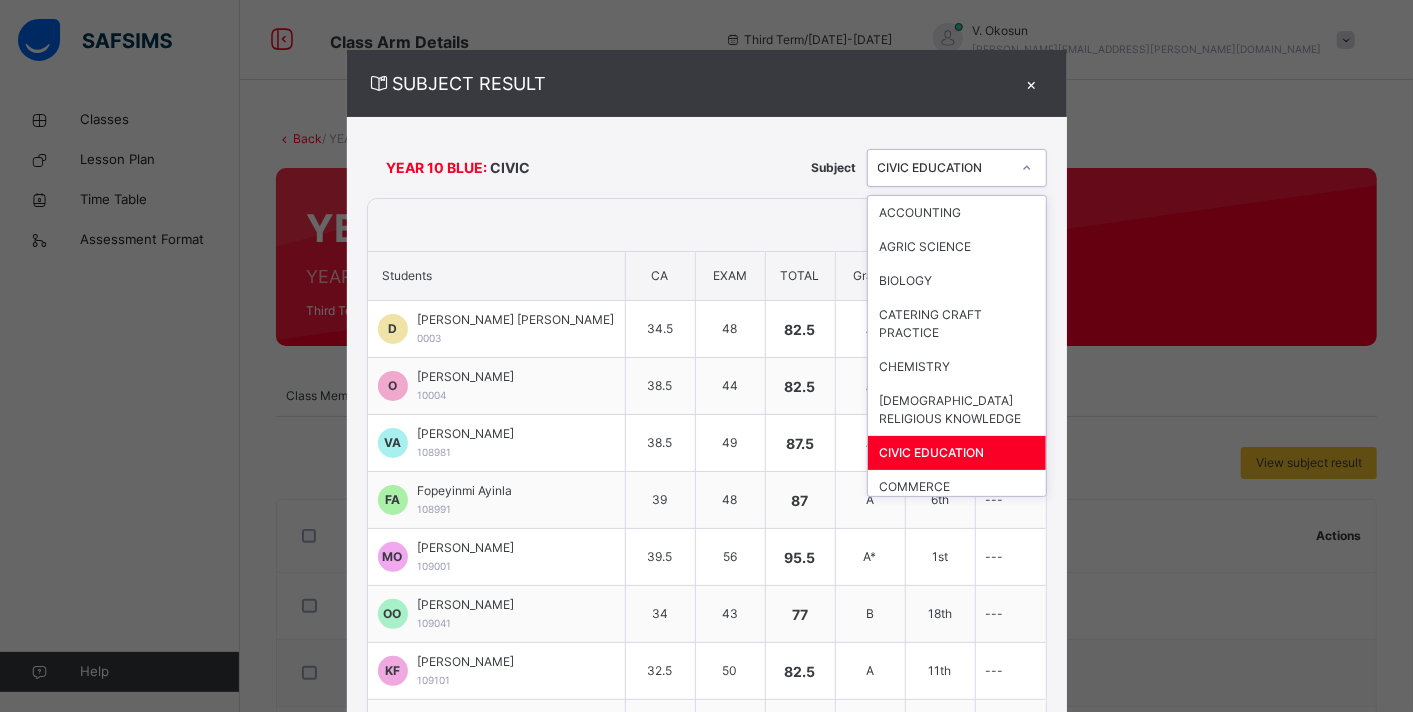 click on "CIVIC EDUCATION" at bounding box center (944, 168) 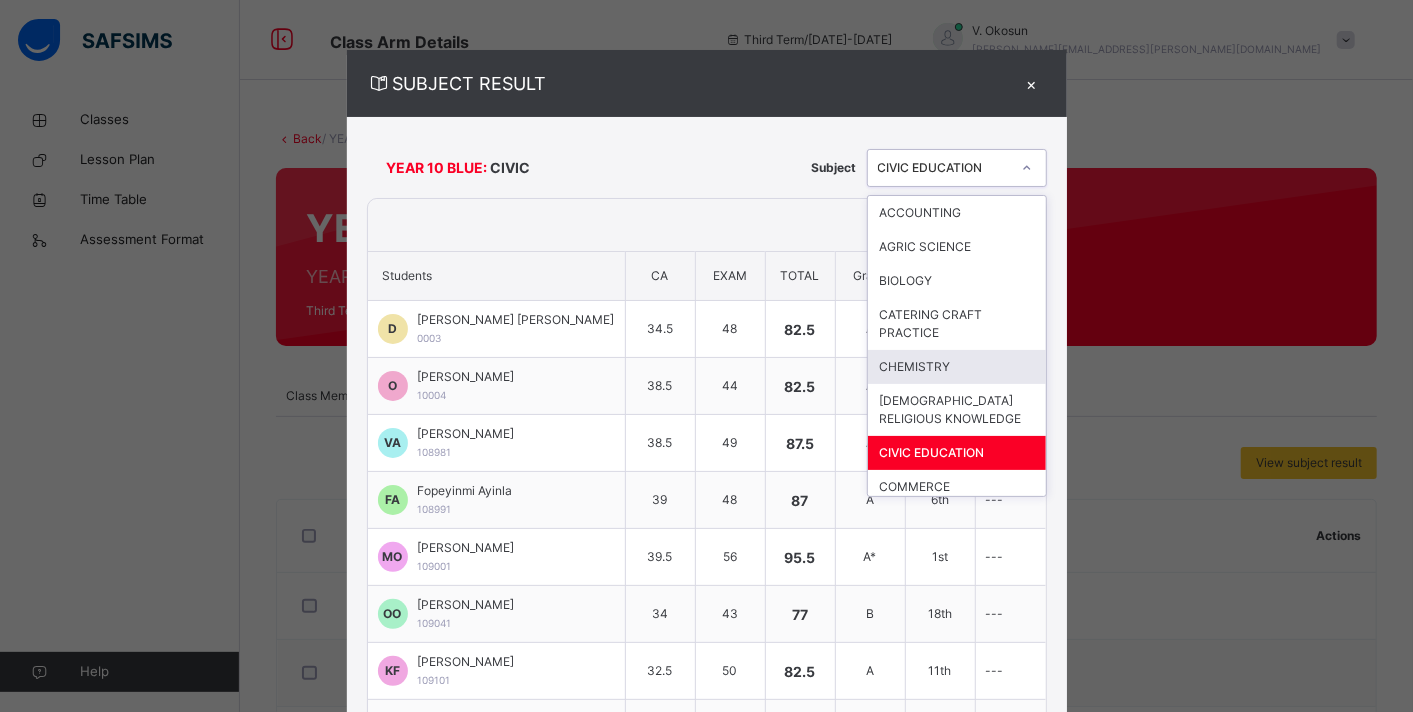 click on "CHEMISTRY" at bounding box center [957, 367] 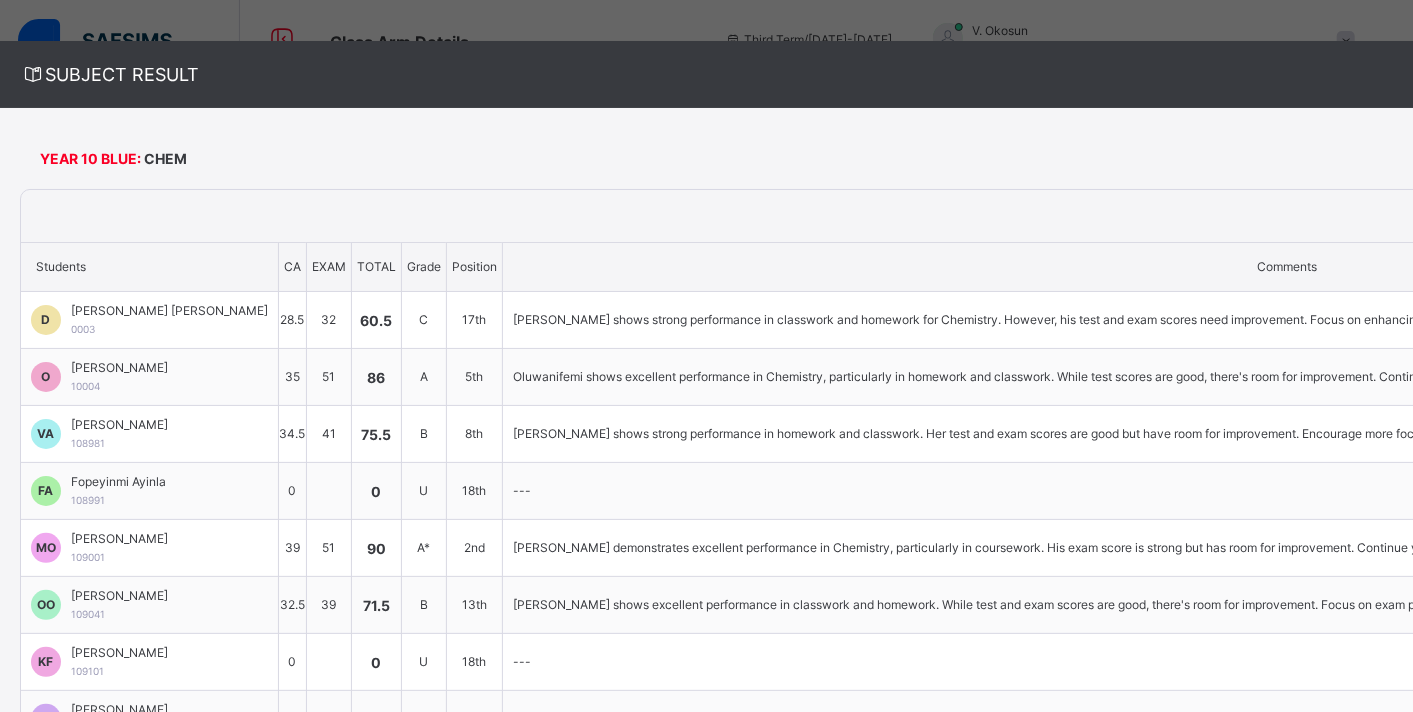 scroll, scrollTop: 9, scrollLeft: 650, axis: both 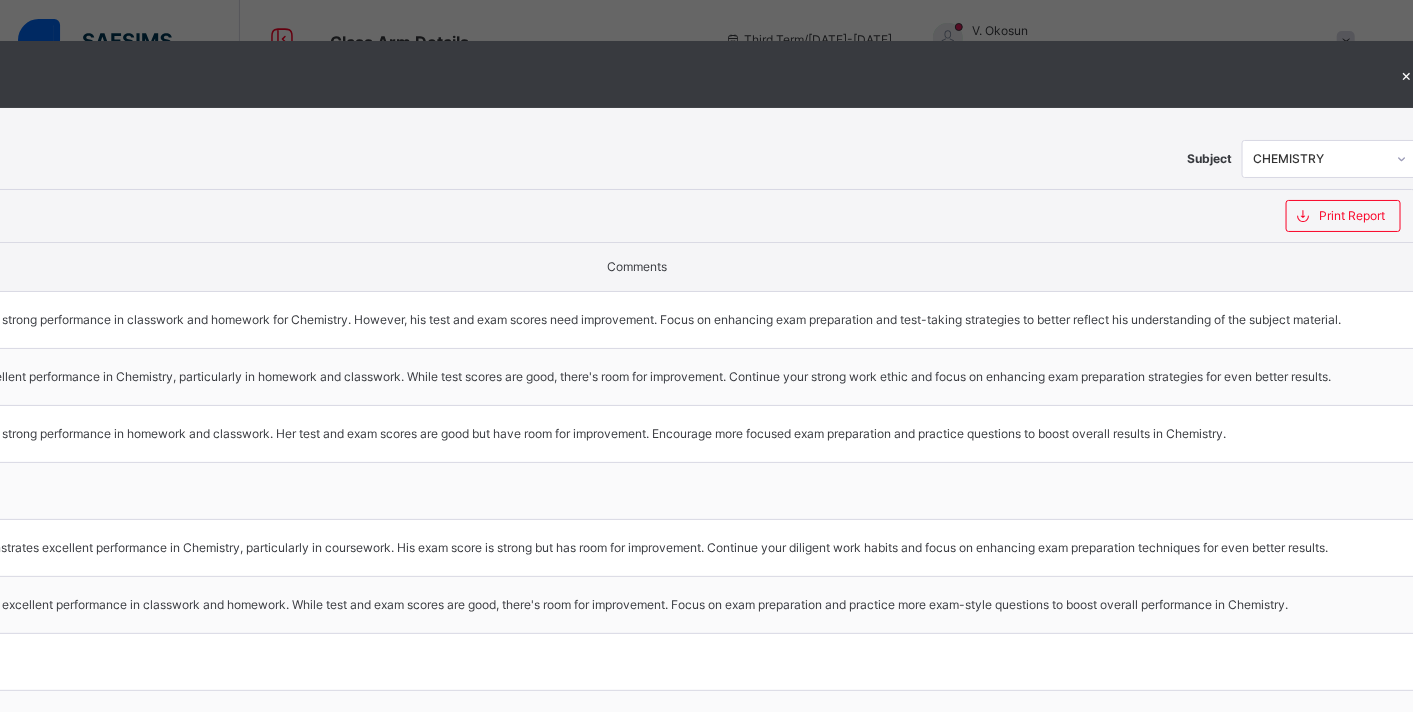 click on "×" at bounding box center (1407, 74) 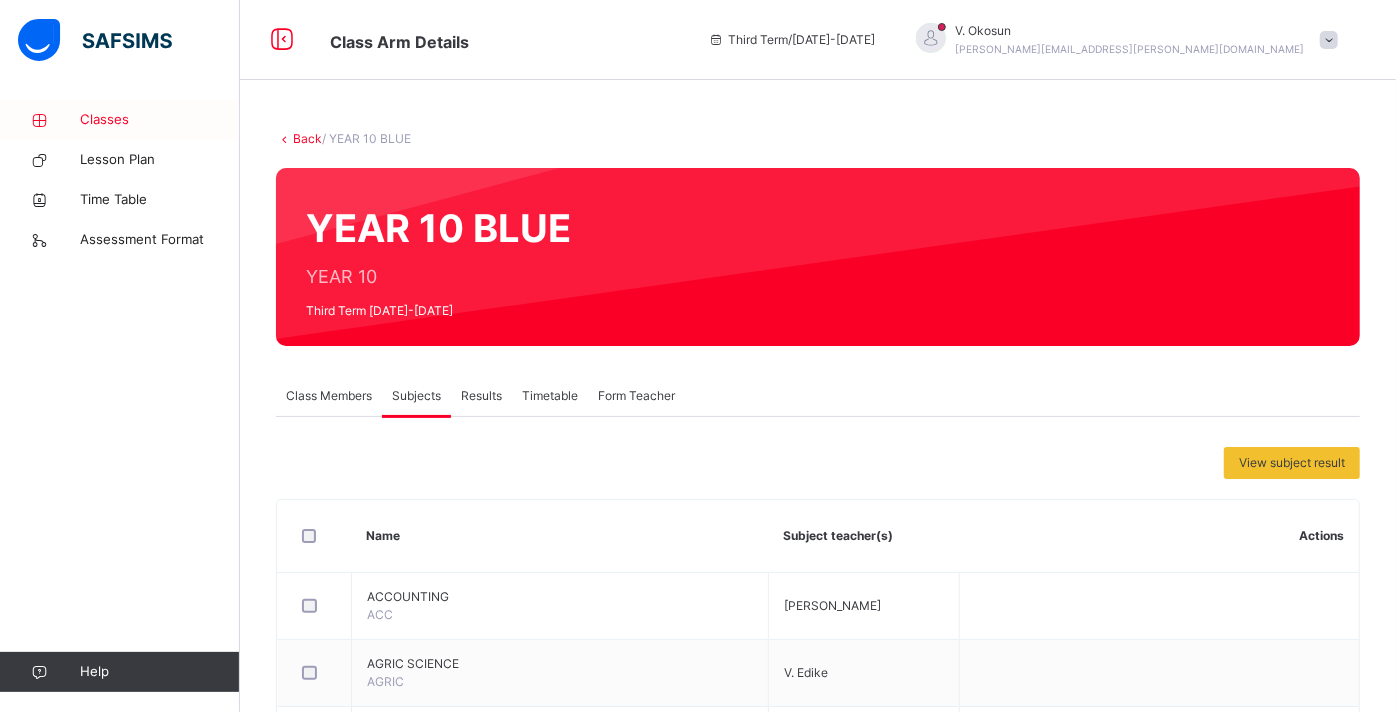 click on "Classes" at bounding box center (160, 120) 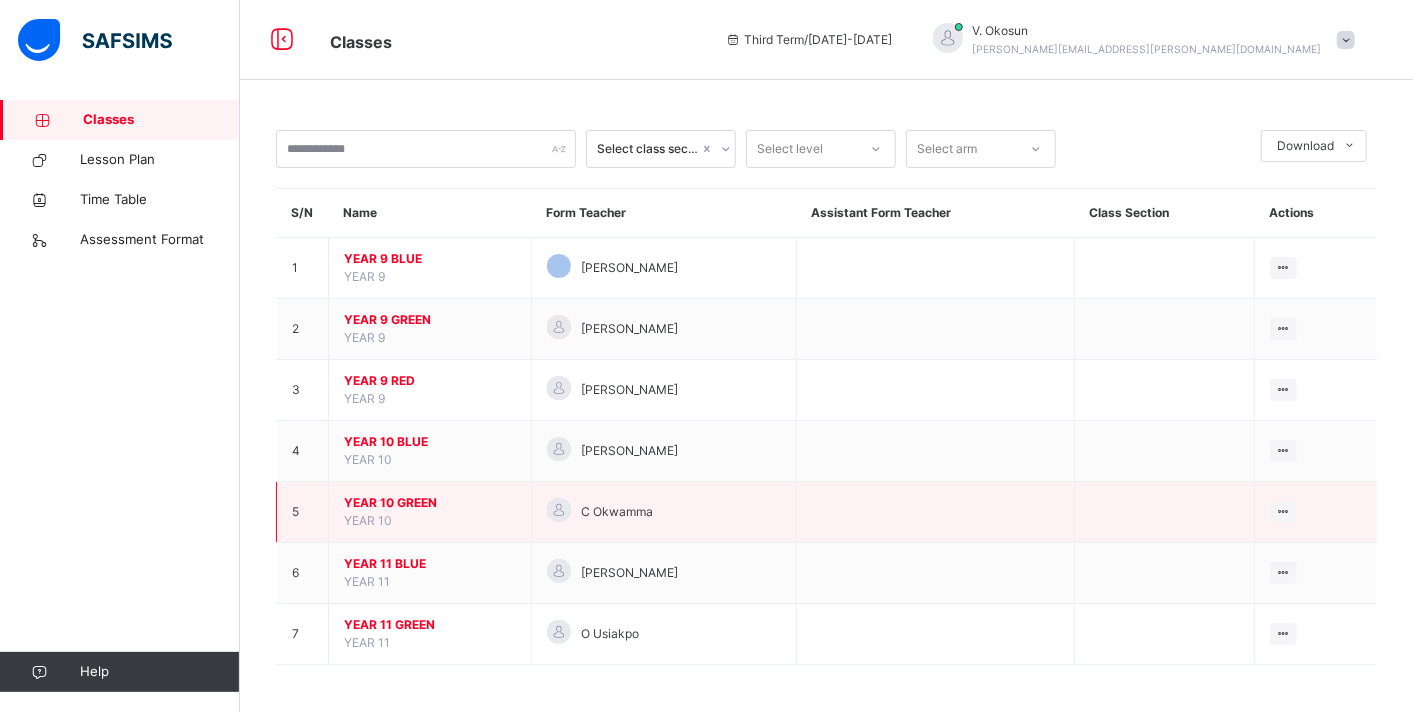 click on "YEAR 10   GREEN" at bounding box center [430, 503] 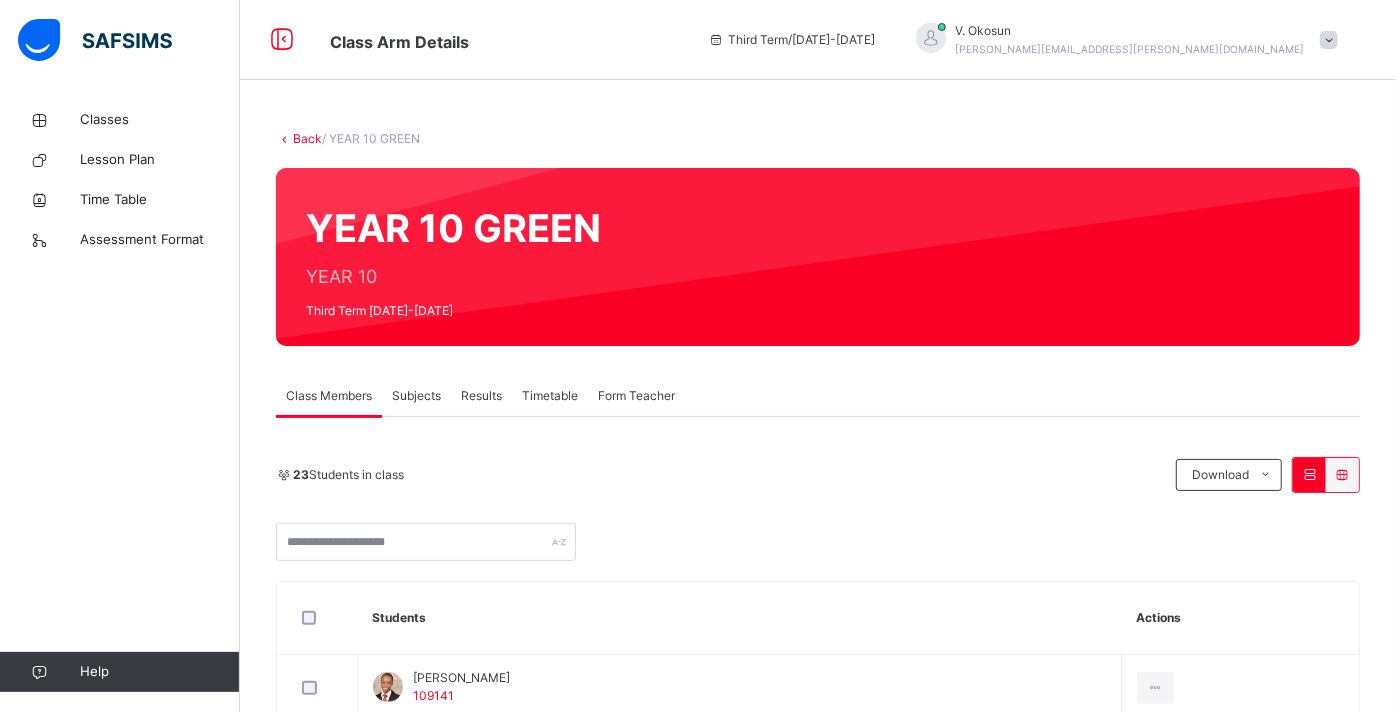 click on "Subjects" at bounding box center [416, 396] 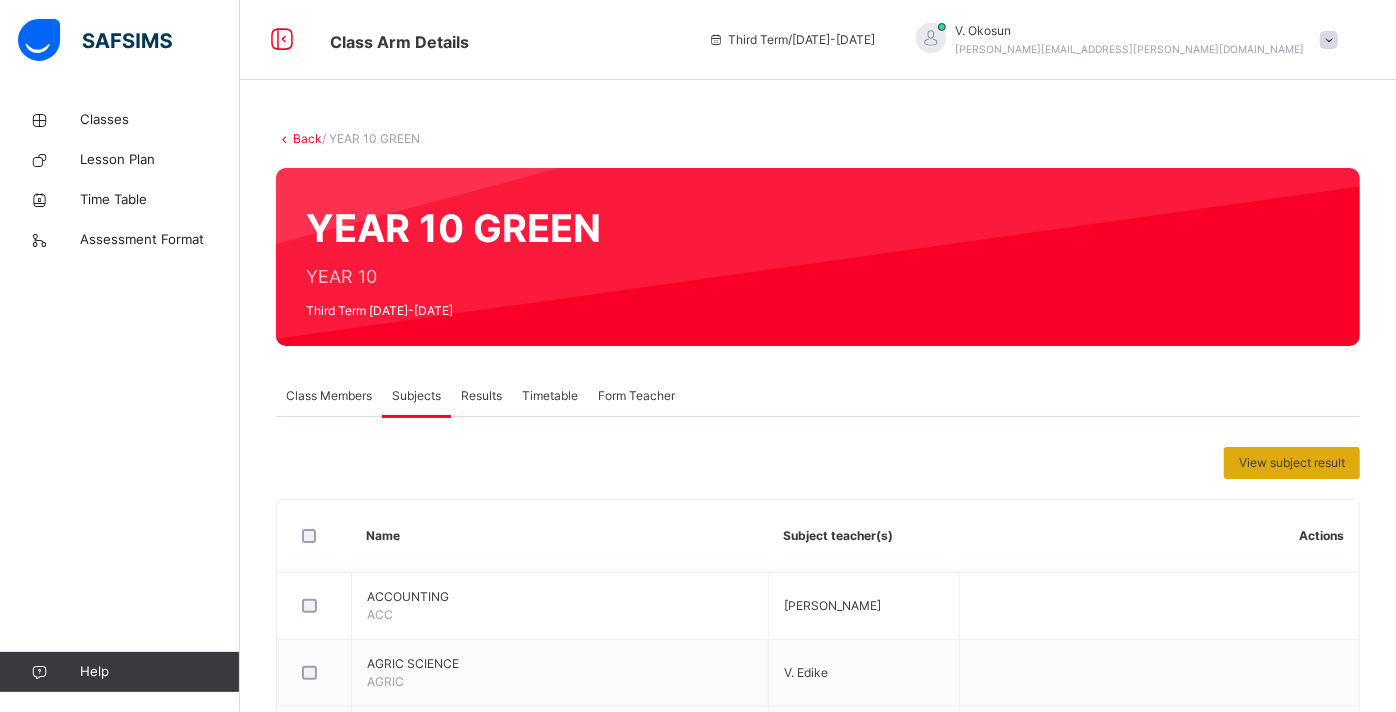 click on "View subject result" at bounding box center [1292, 463] 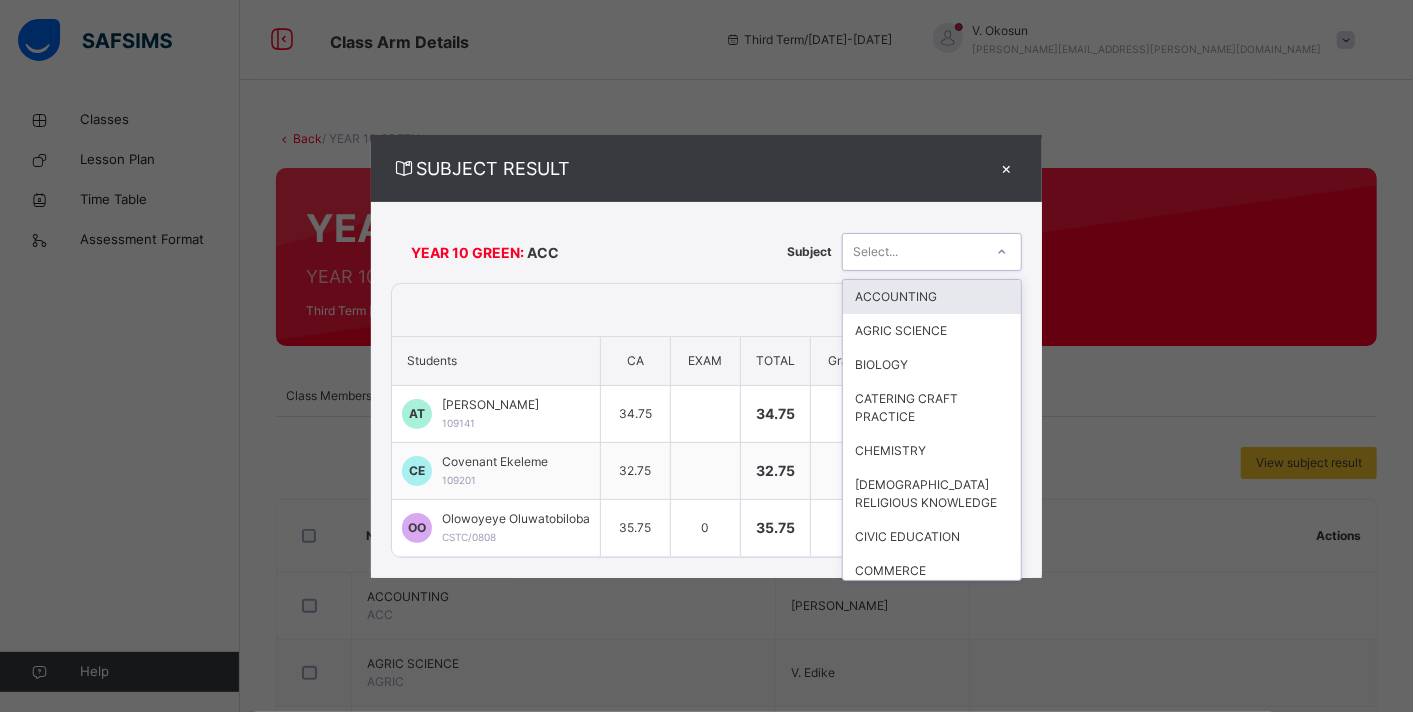 click 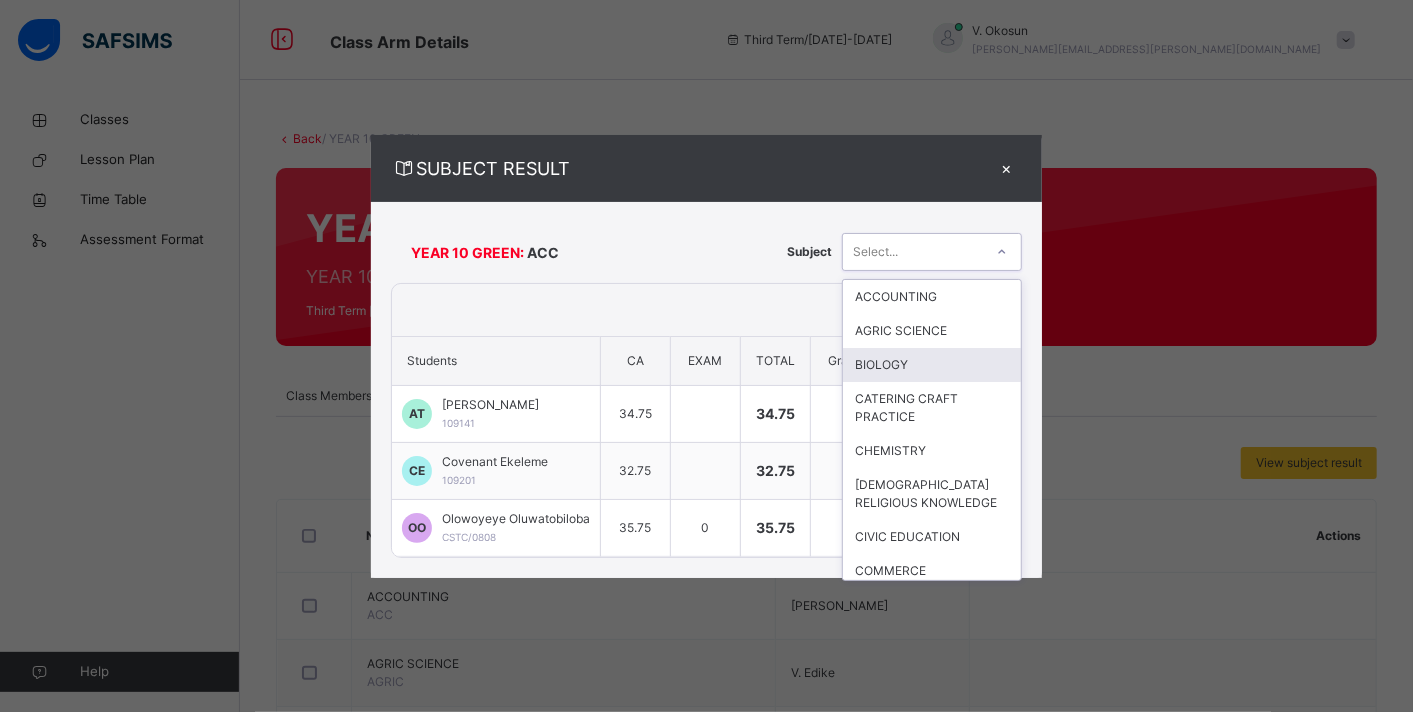 click on "BIOLOGY" at bounding box center [932, 365] 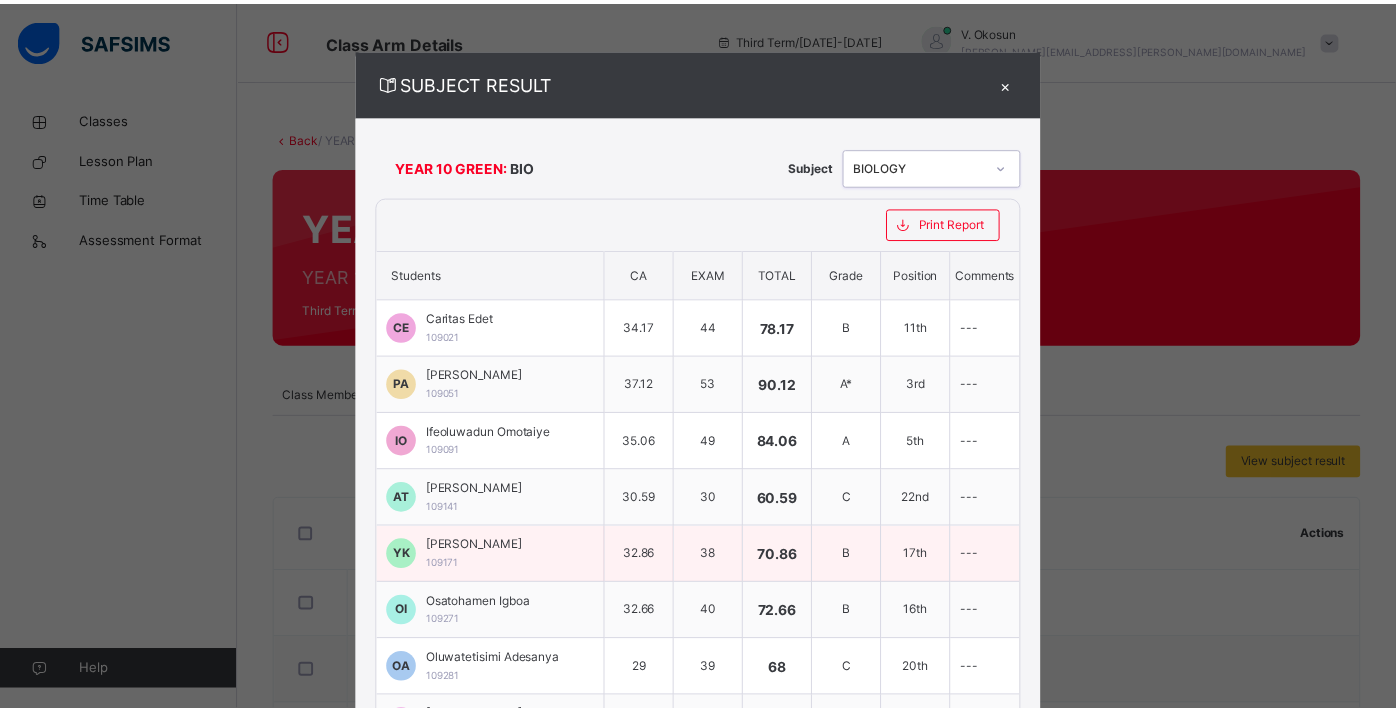 scroll, scrollTop: 0, scrollLeft: 0, axis: both 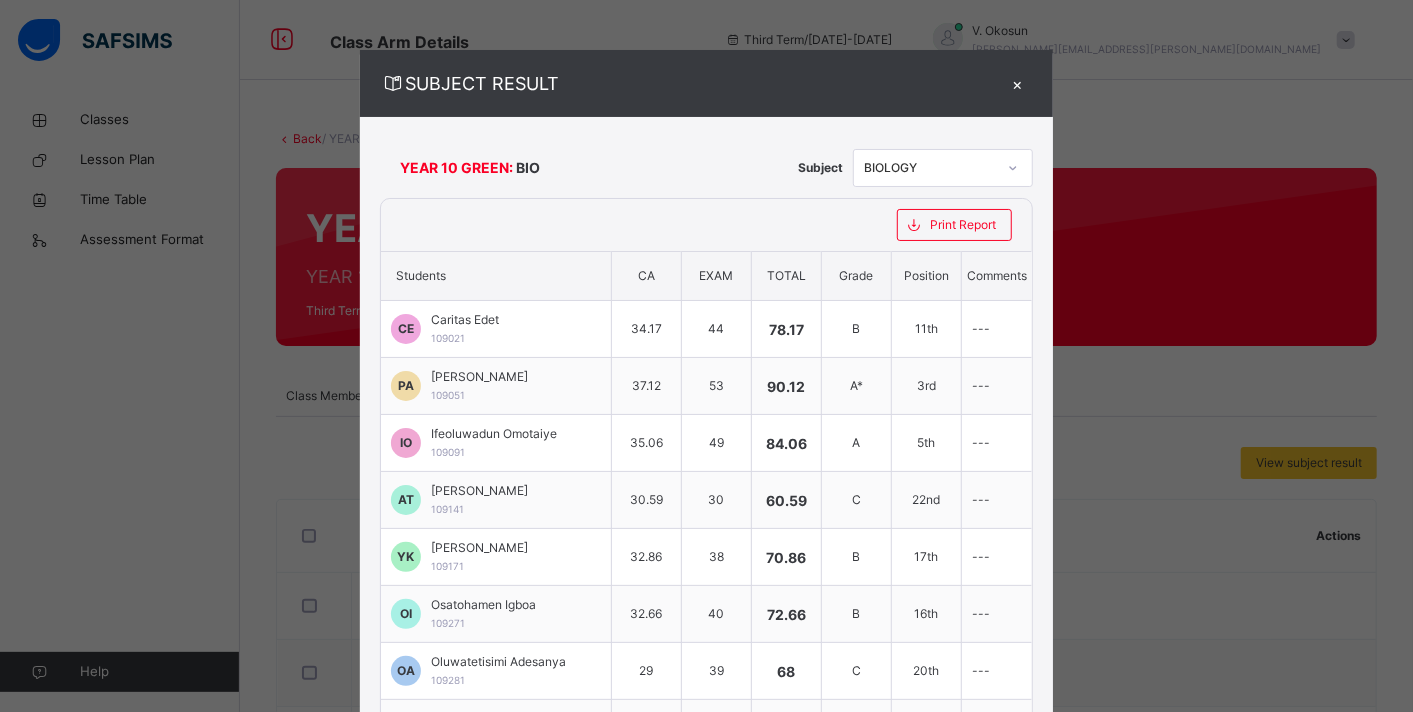 click on "×" at bounding box center (1018, 83) 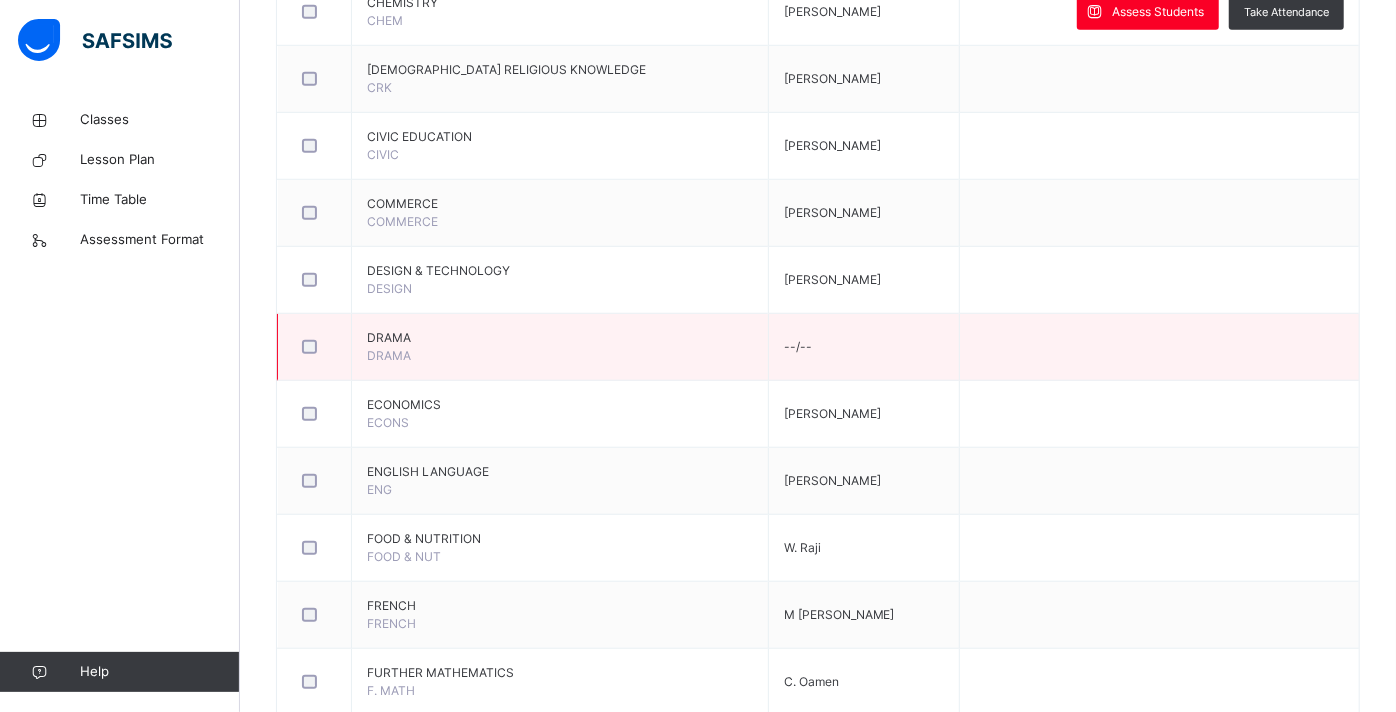 scroll, scrollTop: 828, scrollLeft: 0, axis: vertical 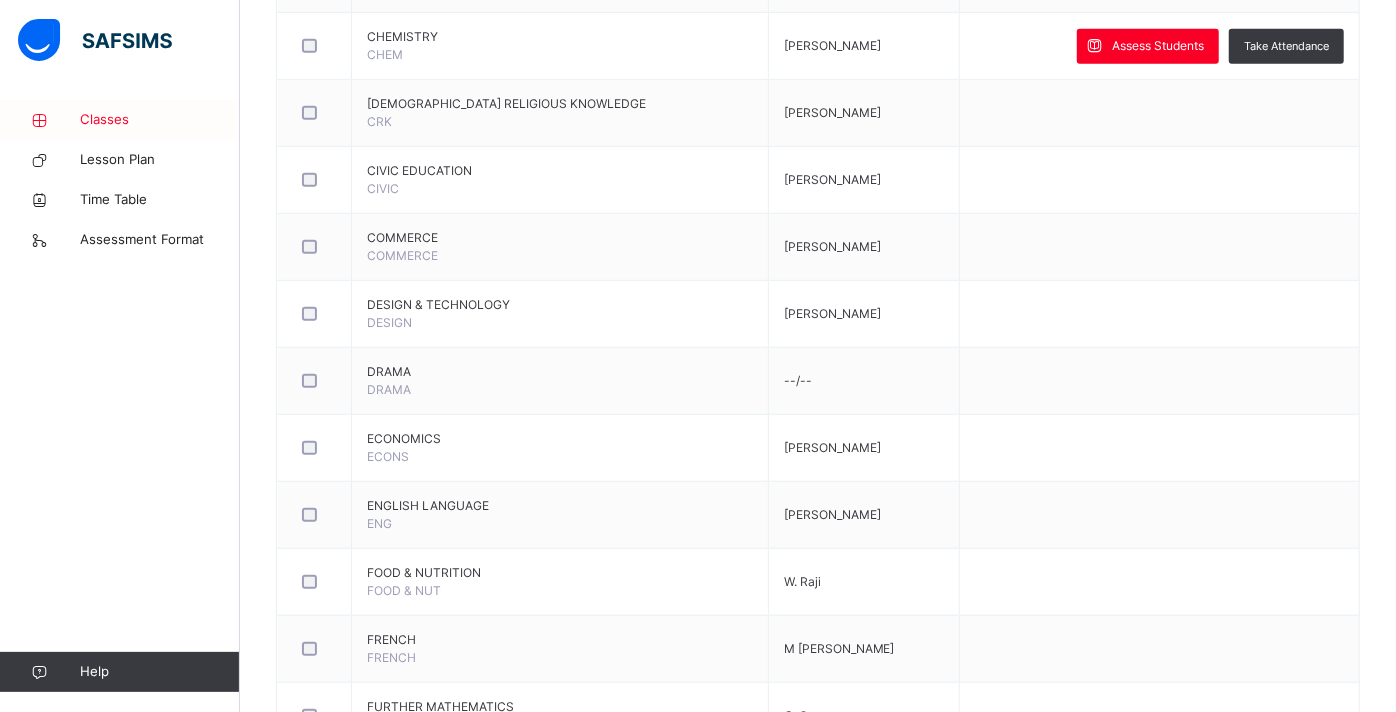 click on "Classes" at bounding box center (160, 120) 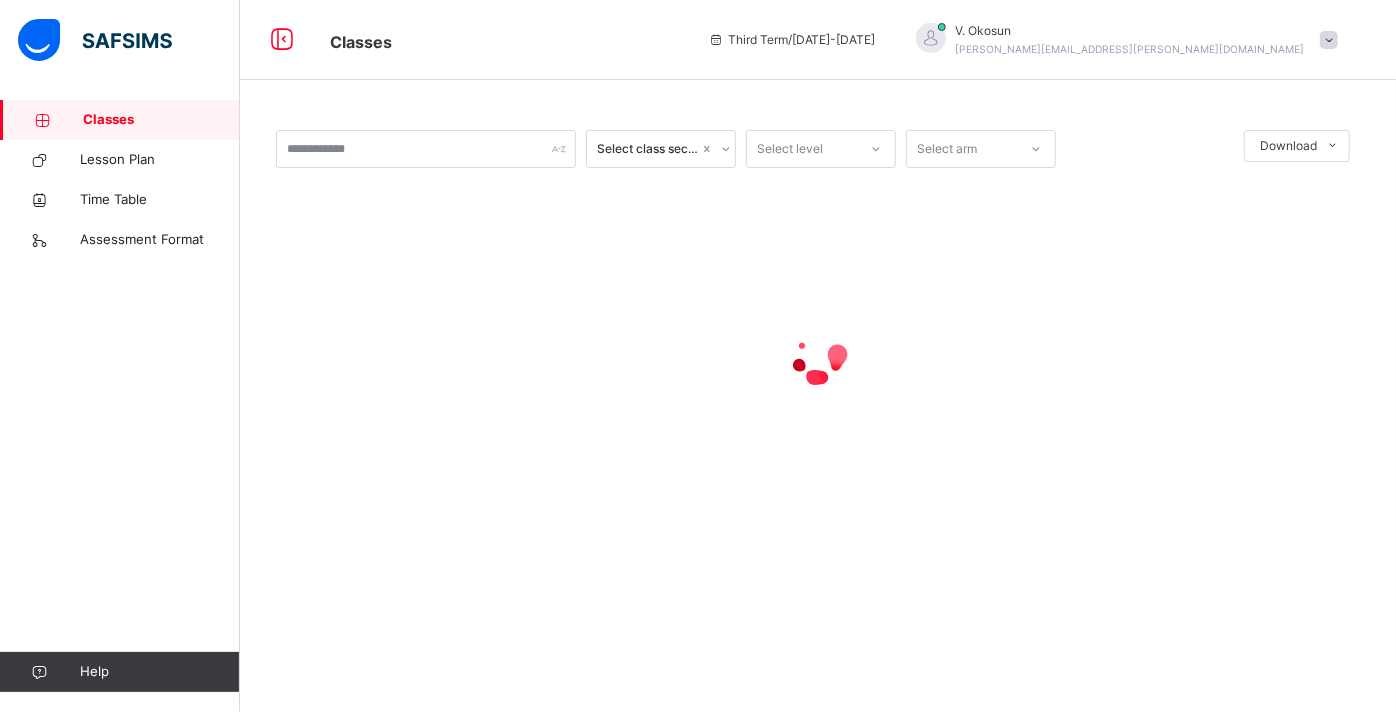 scroll, scrollTop: 0, scrollLeft: 0, axis: both 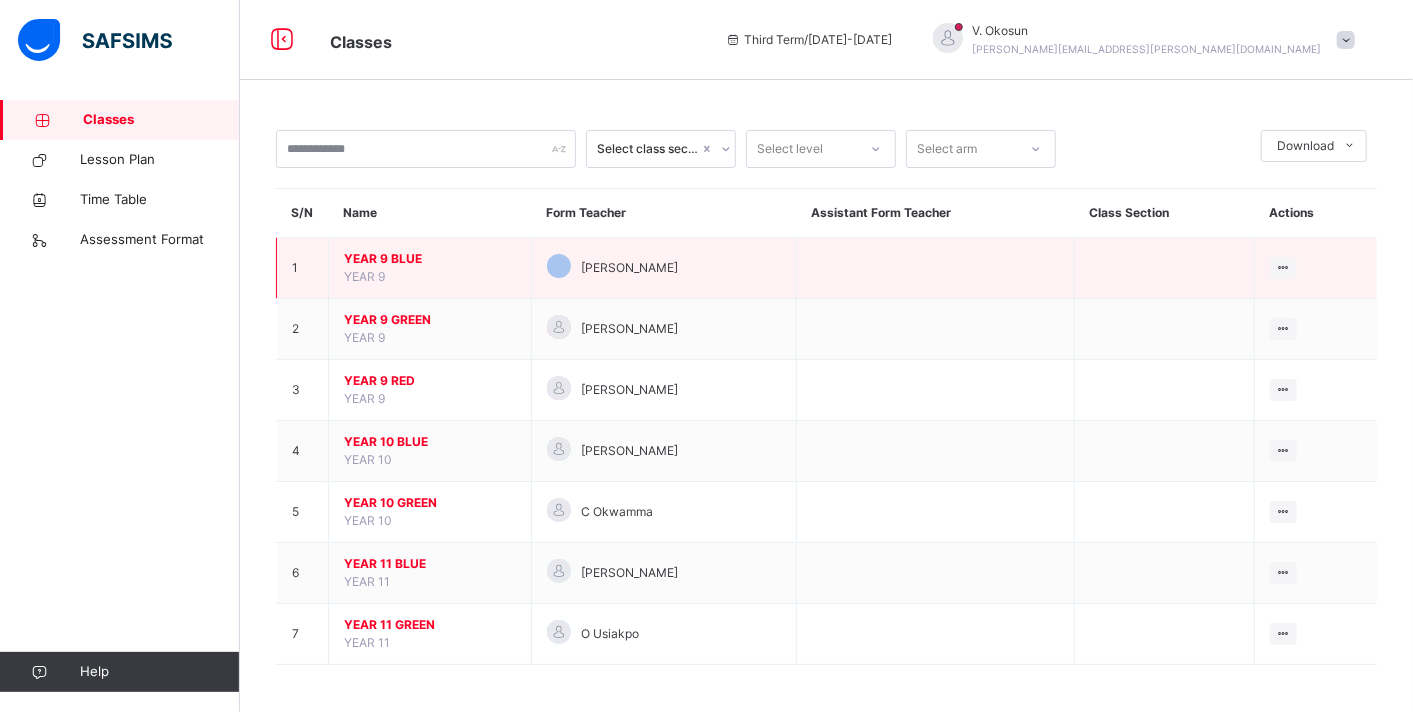 click on "YEAR 9   BLUE" at bounding box center [430, 259] 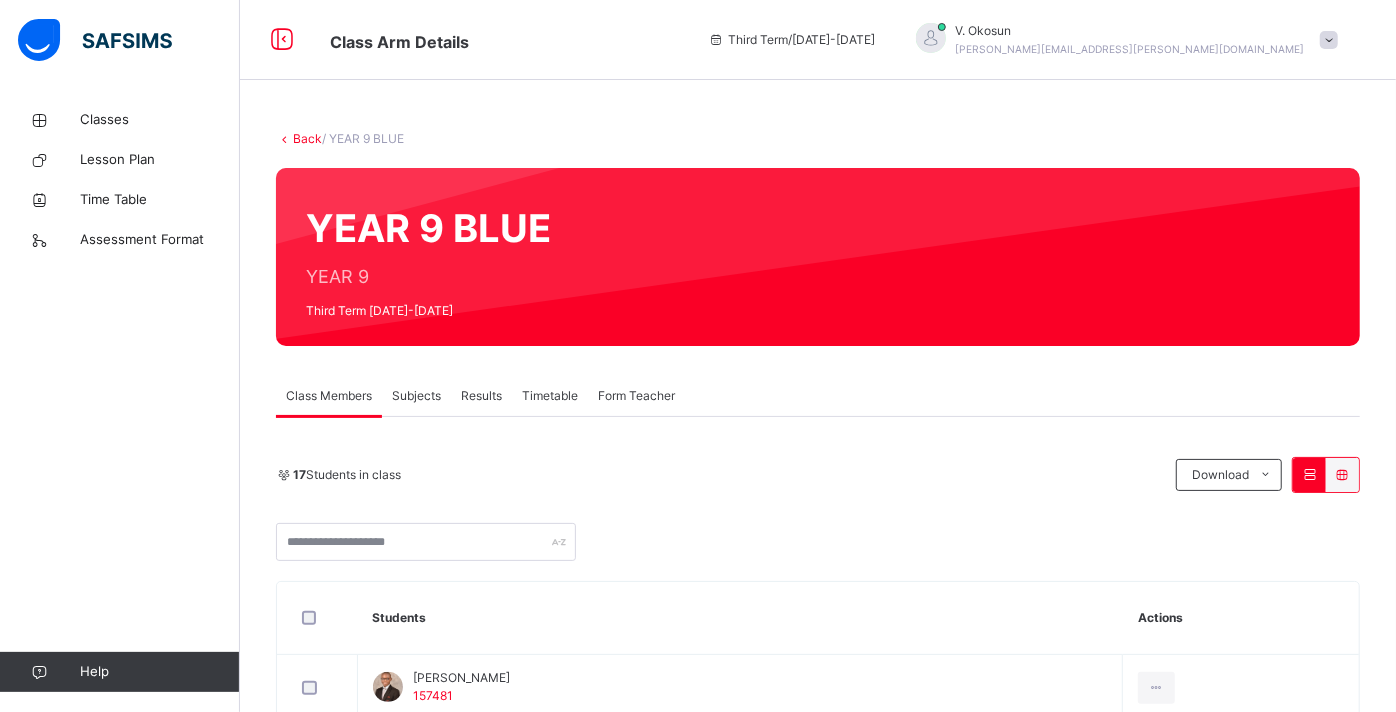 click on "Subjects" at bounding box center (416, 396) 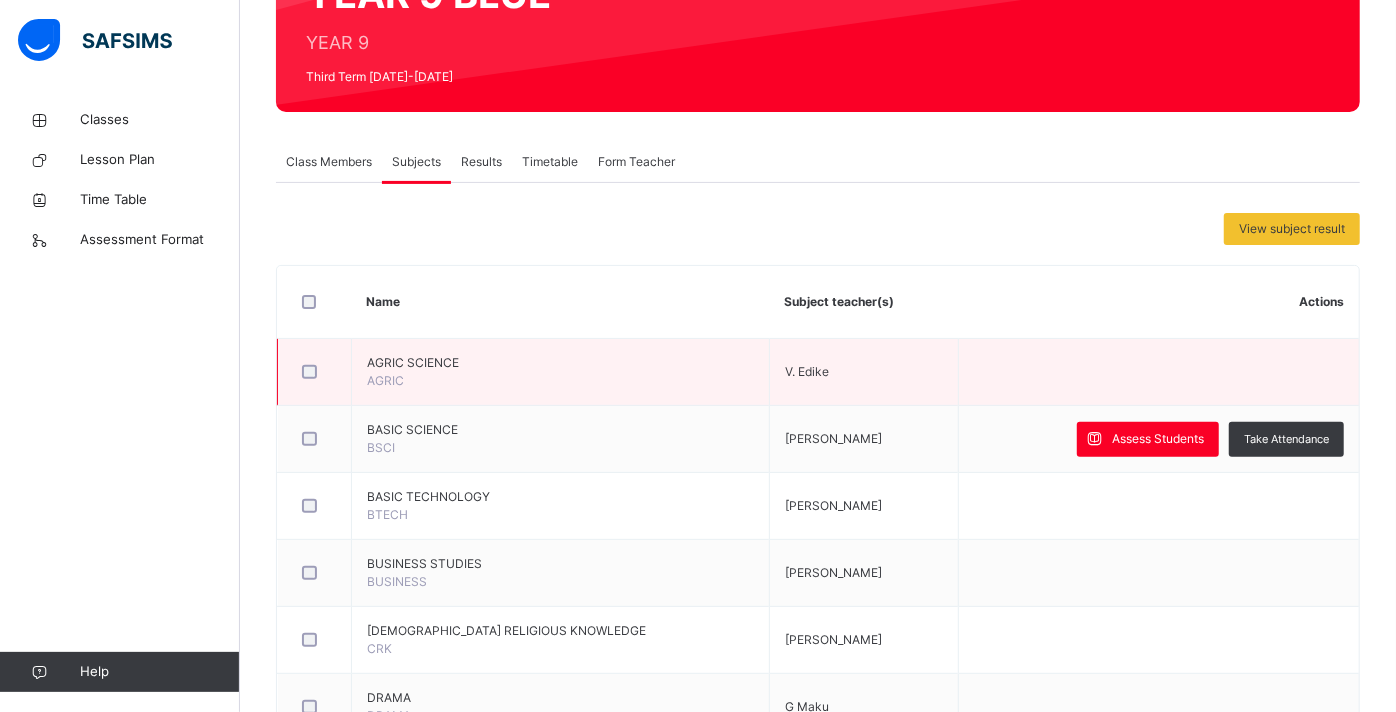 scroll, scrollTop: 240, scrollLeft: 0, axis: vertical 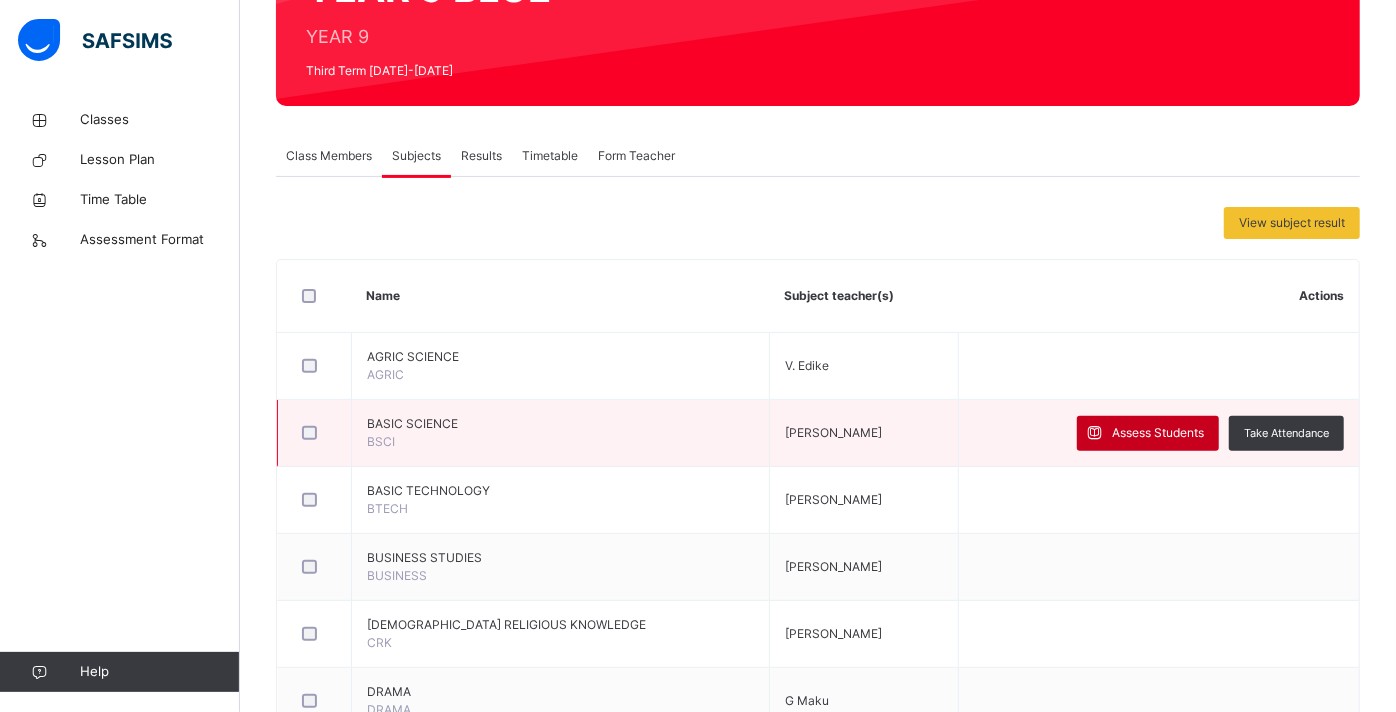 click on "Assess Students" at bounding box center [1158, 433] 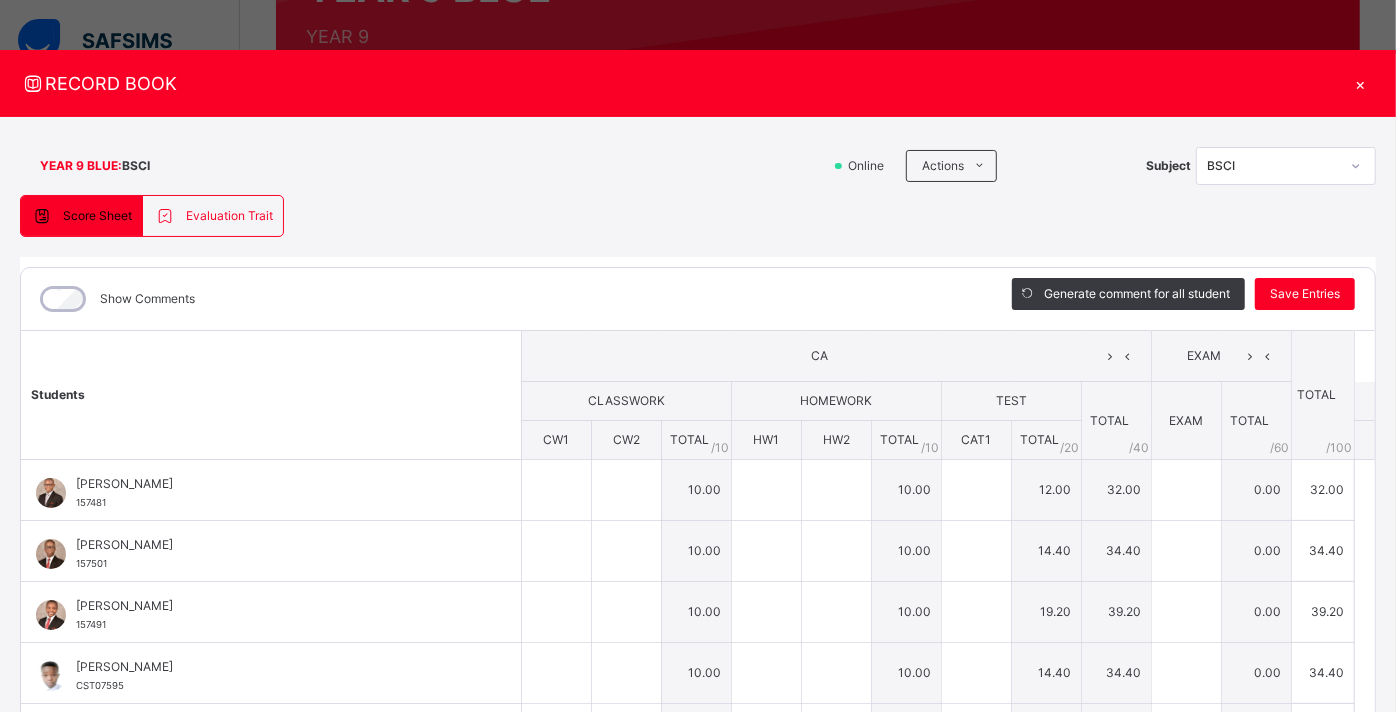 type on "*" 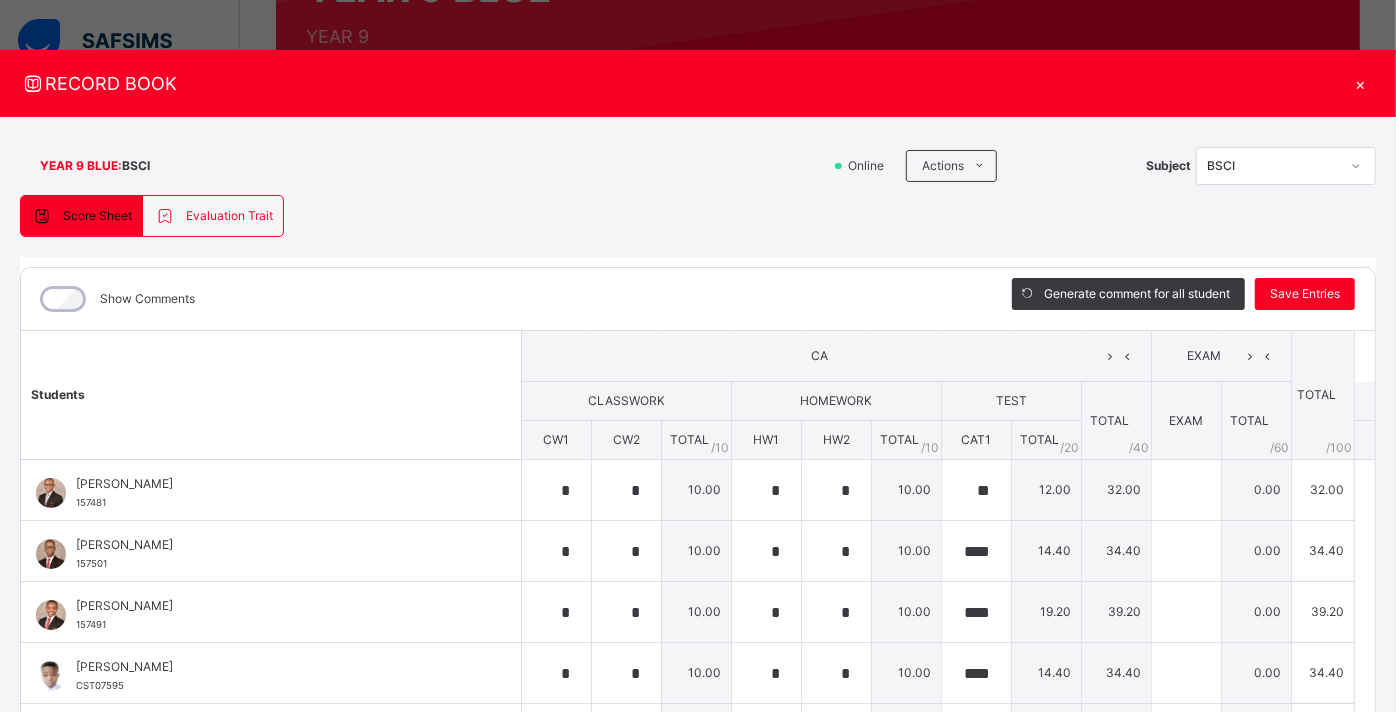 type on "*" 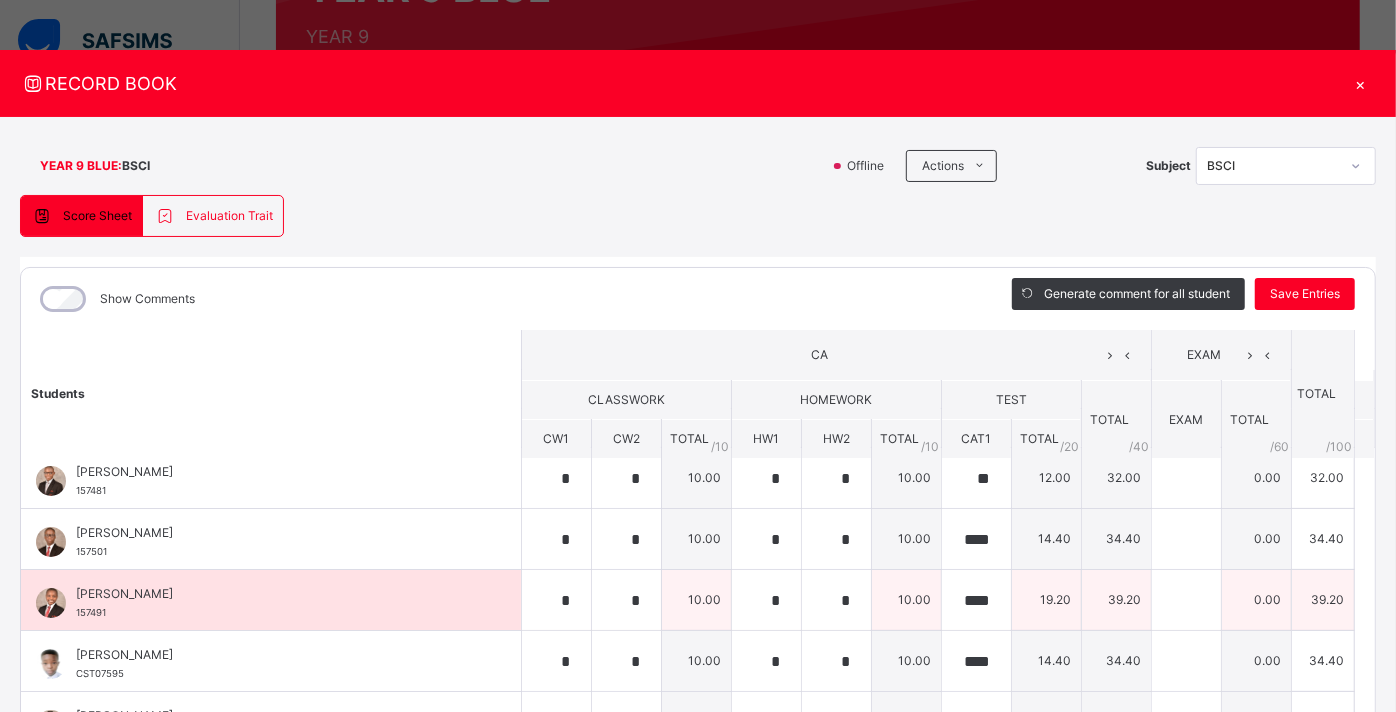 scroll, scrollTop: 0, scrollLeft: 0, axis: both 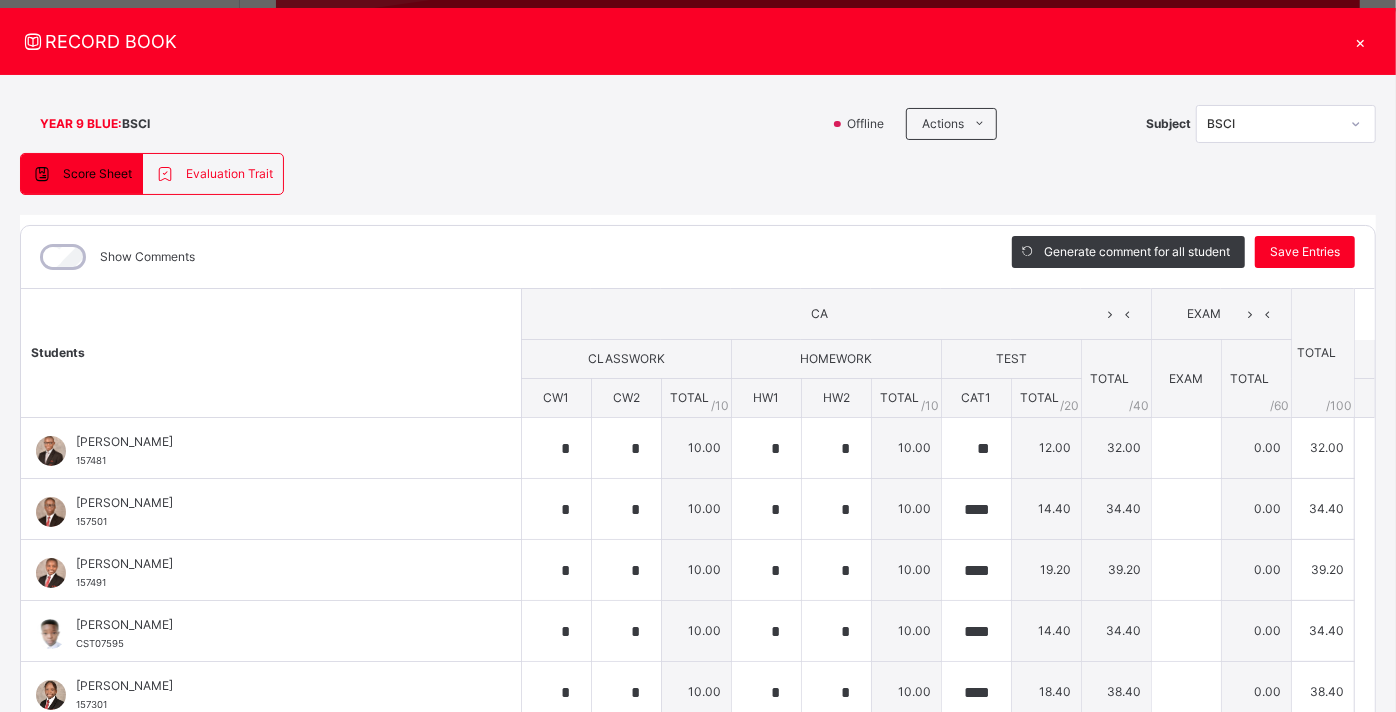 click on "×" at bounding box center (1361, 41) 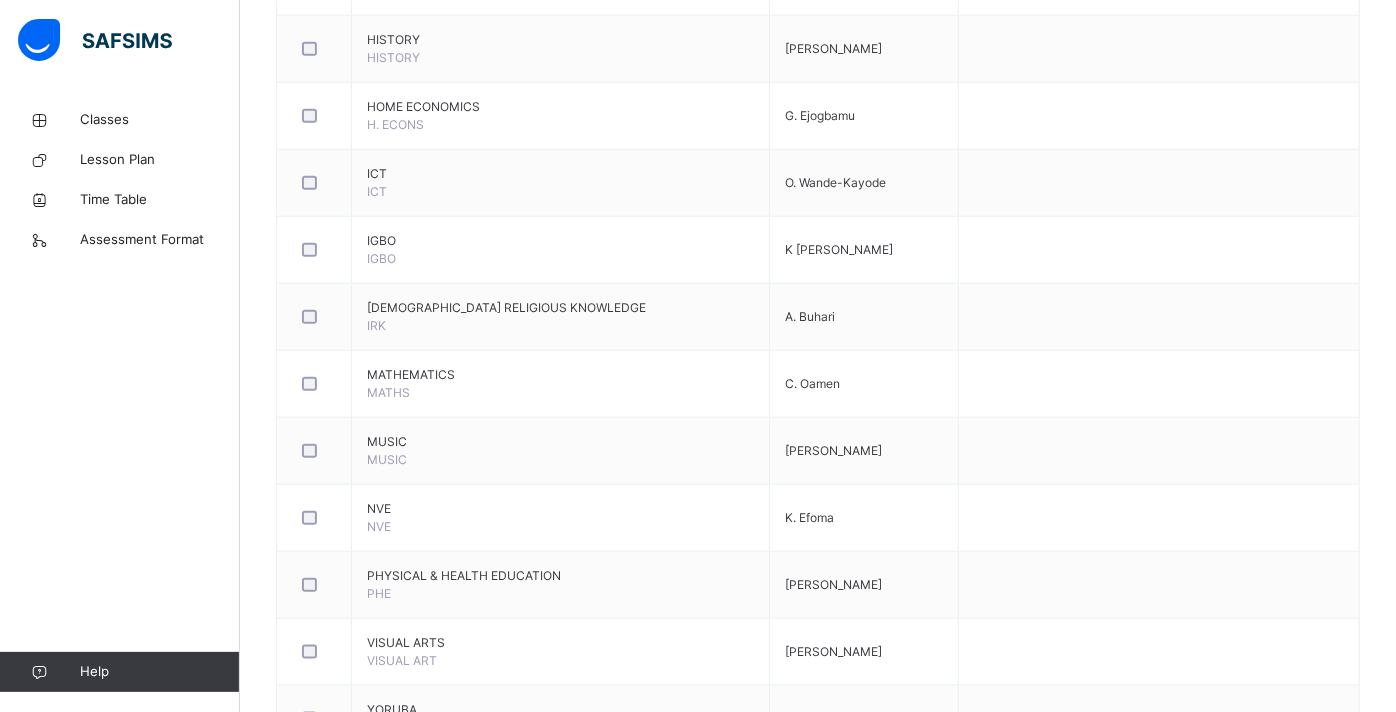 scroll, scrollTop: 1243, scrollLeft: 0, axis: vertical 